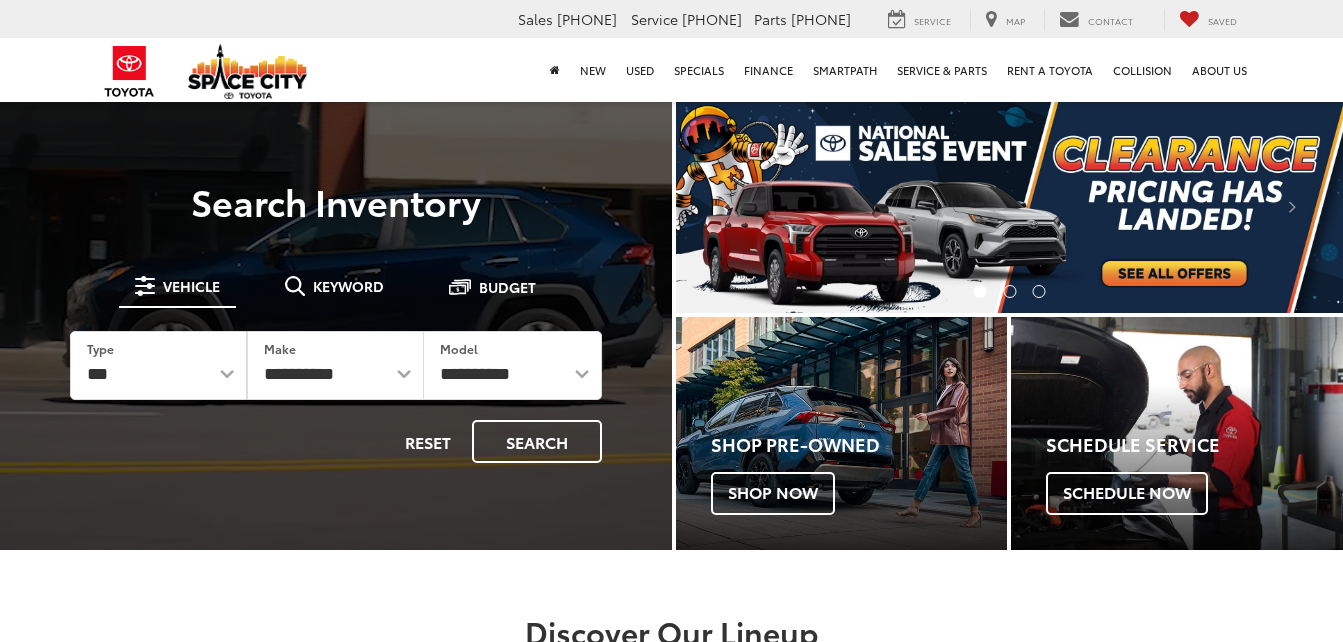 scroll, scrollTop: 0, scrollLeft: 0, axis: both 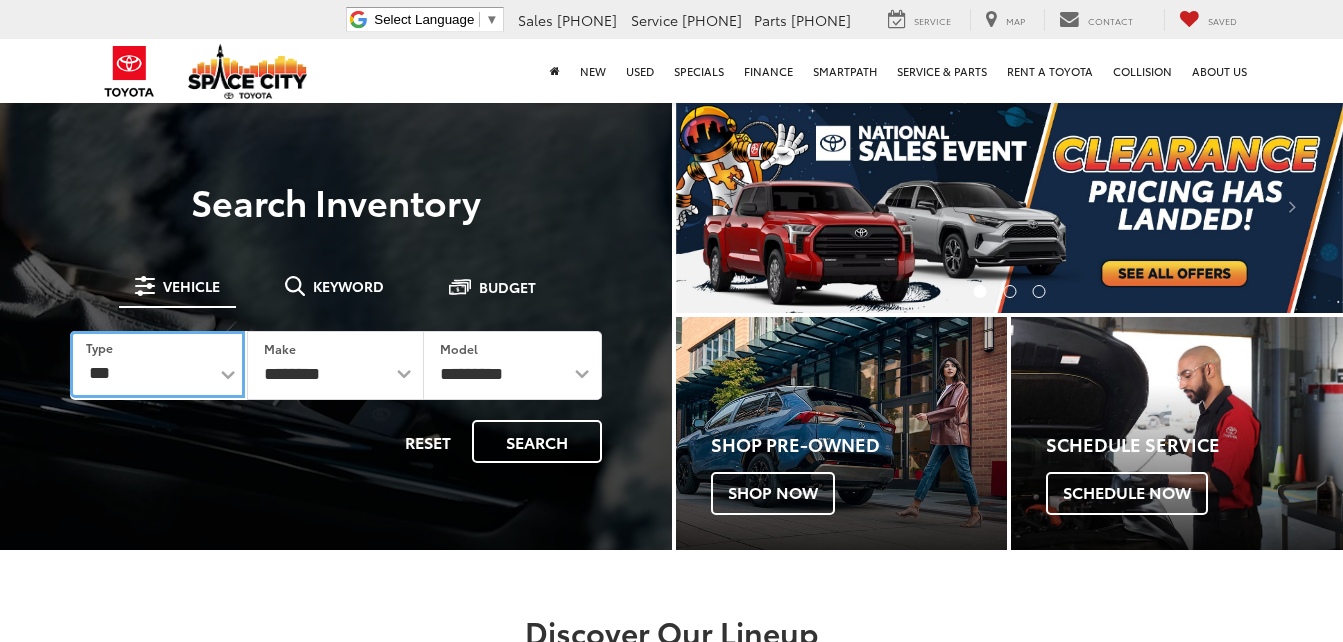click on "***
***
****
*********" at bounding box center [157, 364] 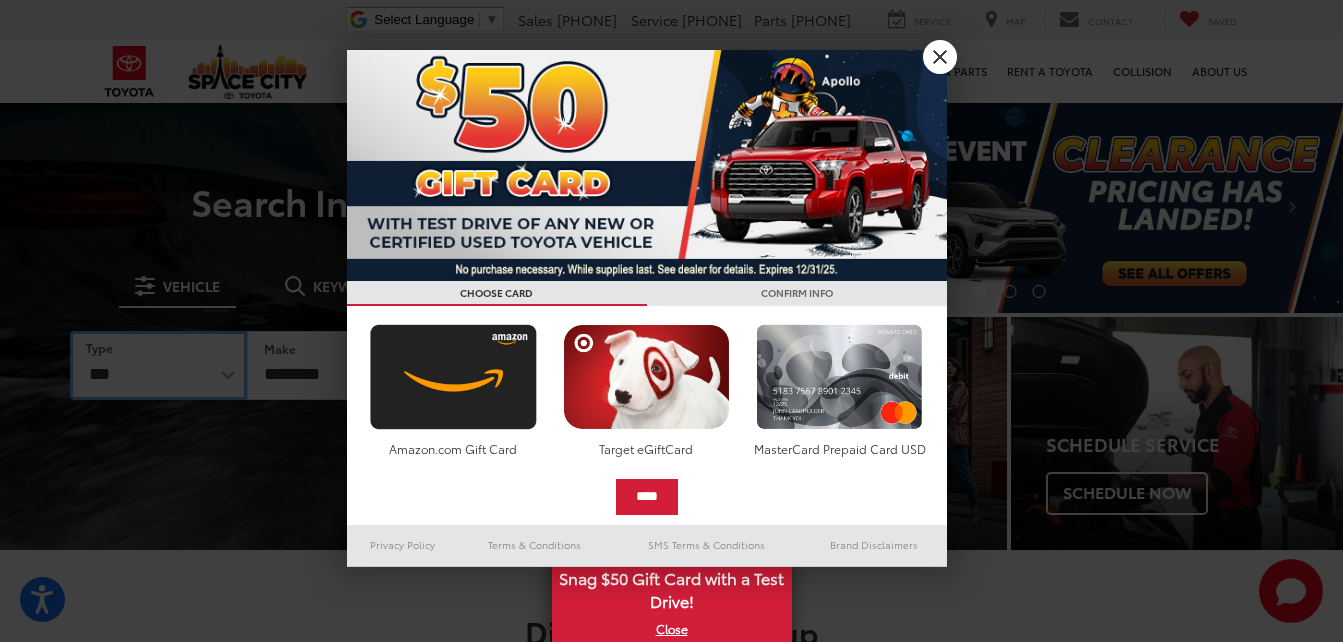 select on "********" 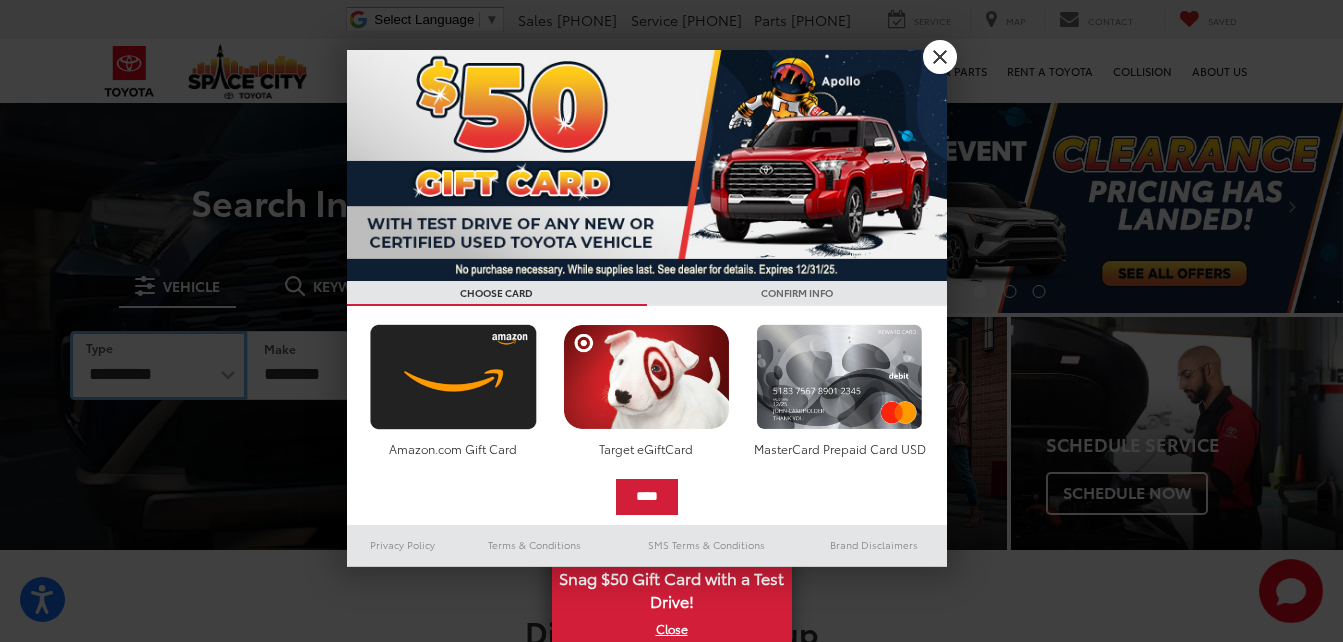 click on "***
***
****
*********" at bounding box center [158, 365] 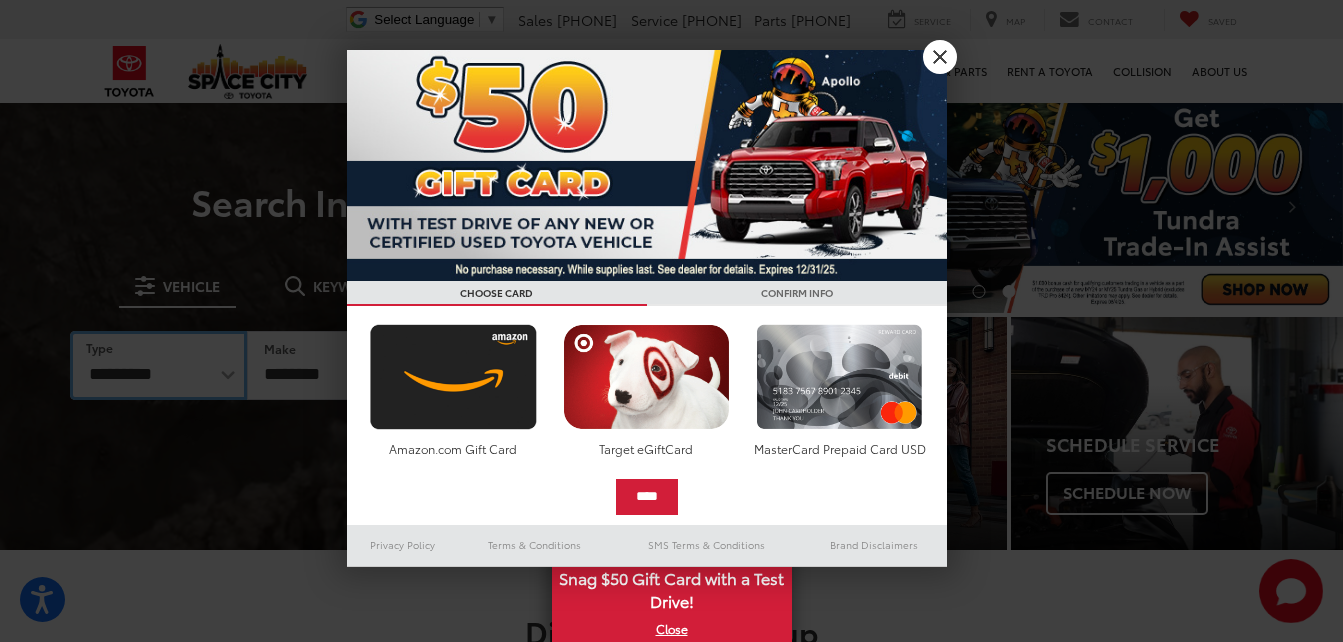 select on "******" 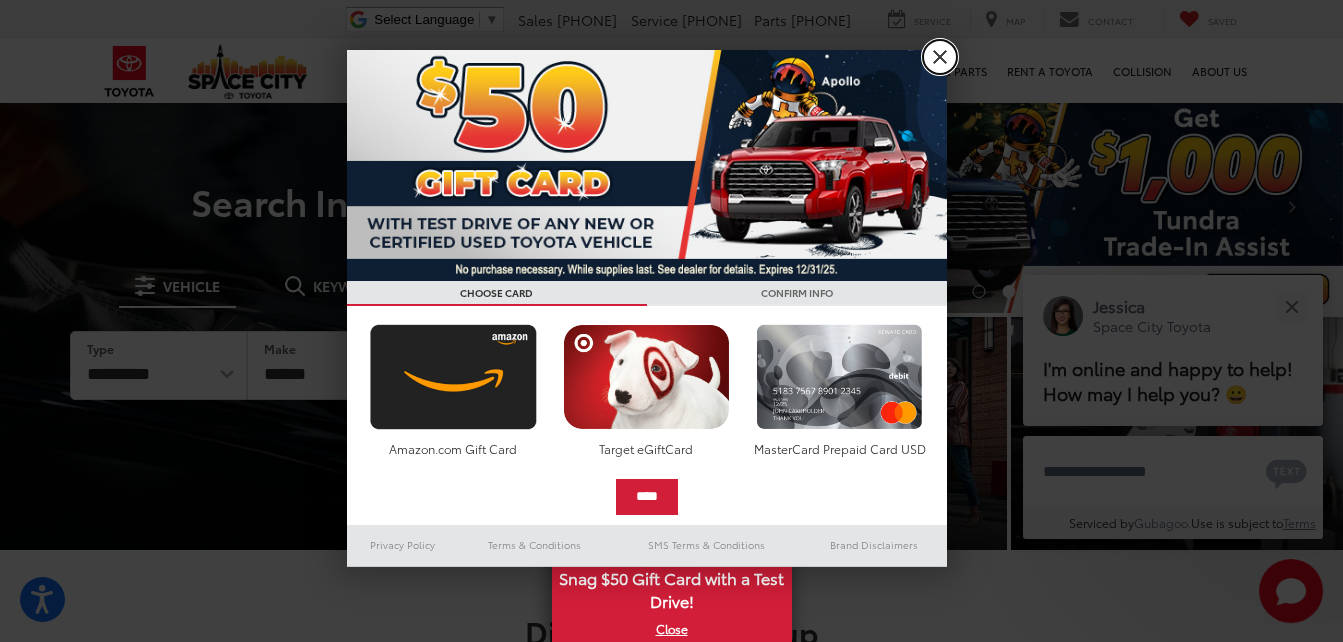 click on "X" at bounding box center [940, 57] 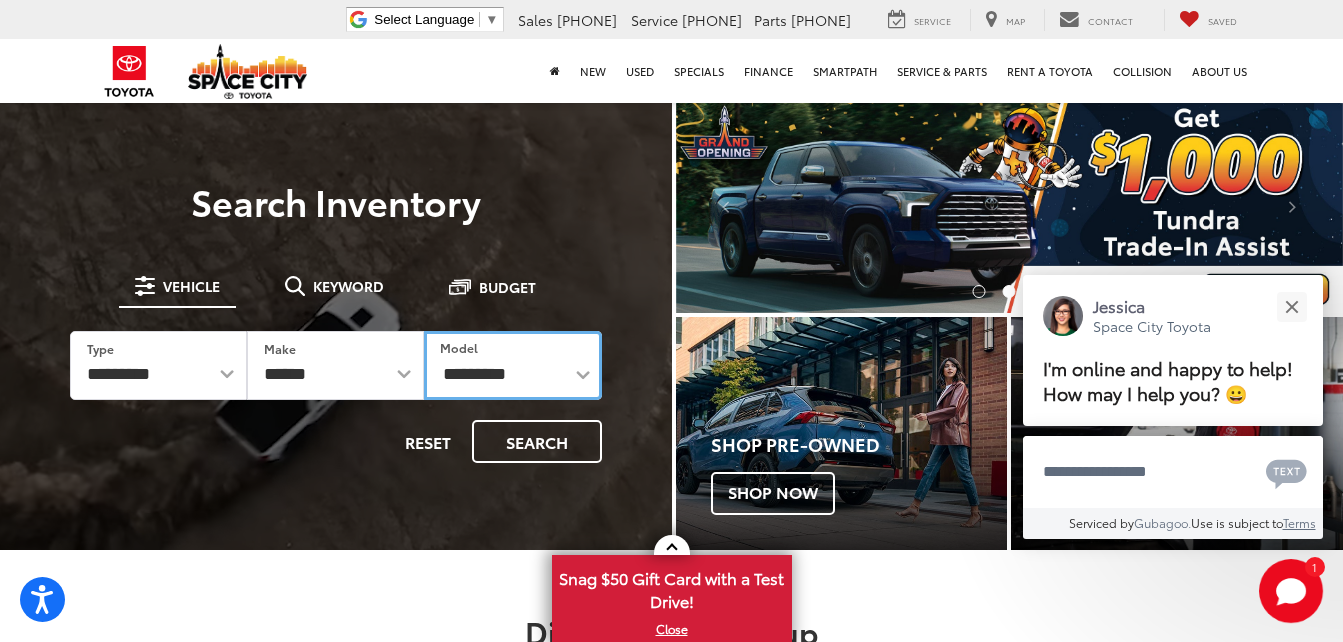 click on "**********" at bounding box center (512, 365) 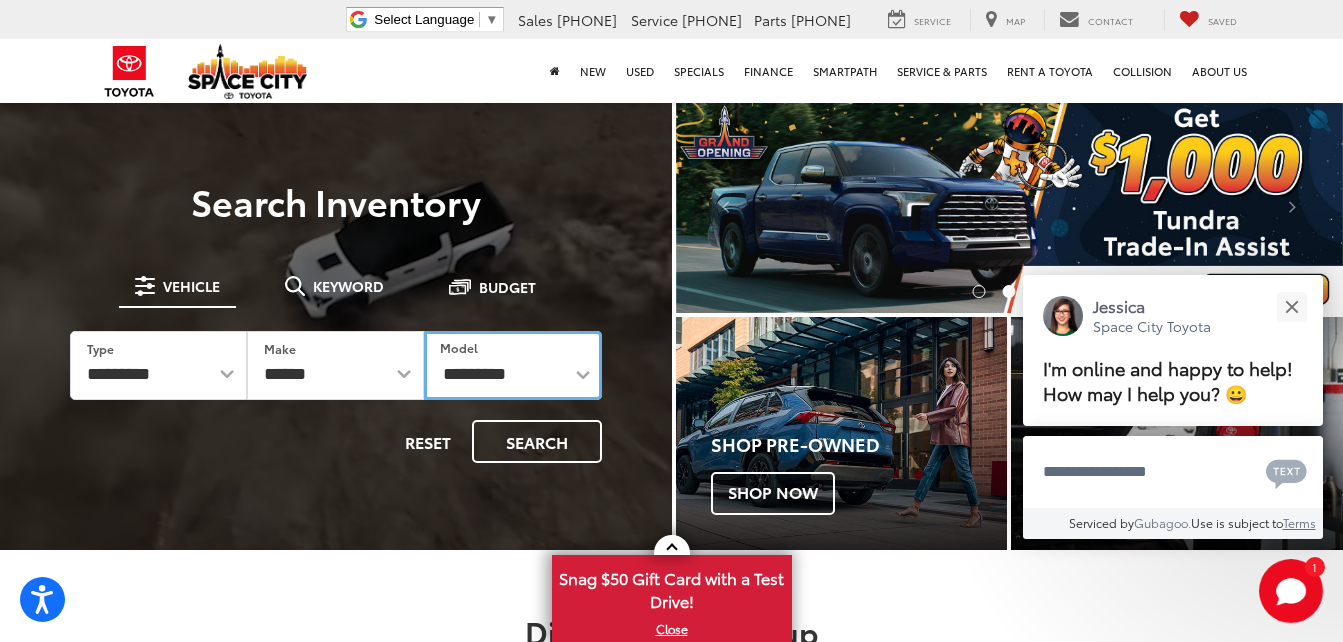 select on "**********" 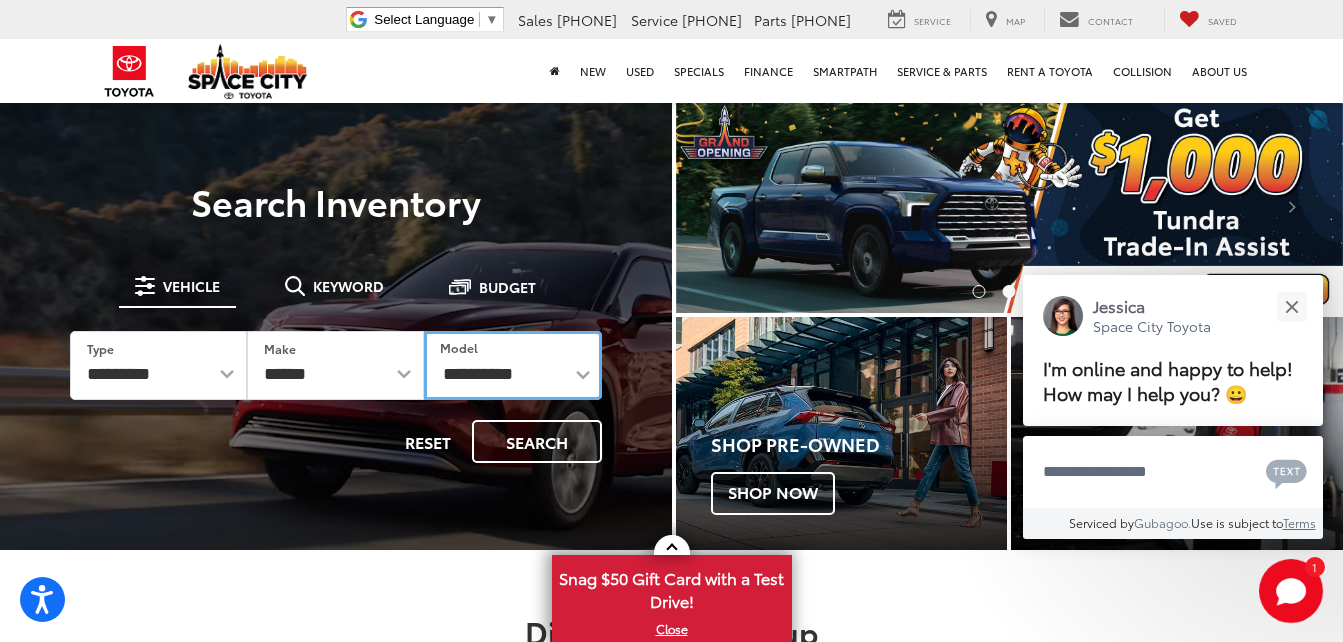 click on "**********" at bounding box center [512, 365] 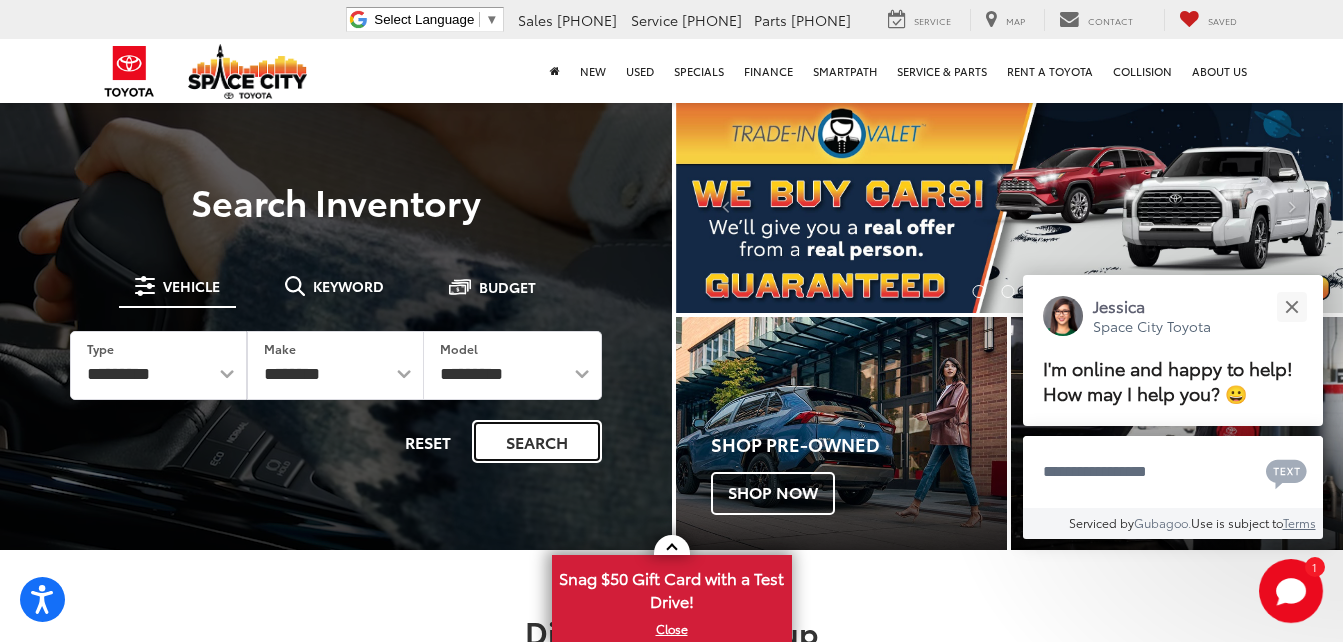 drag, startPoint x: 527, startPoint y: 444, endPoint x: 589, endPoint y: 417, distance: 67.62396 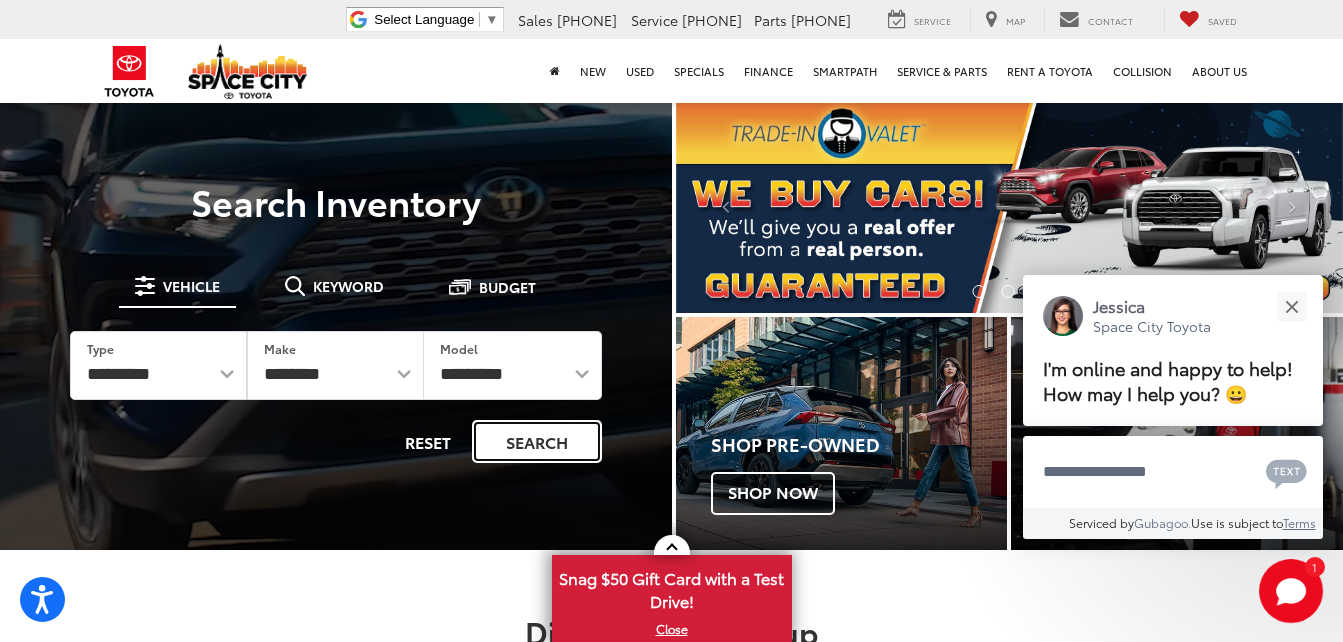 click on "Search" at bounding box center (537, 441) 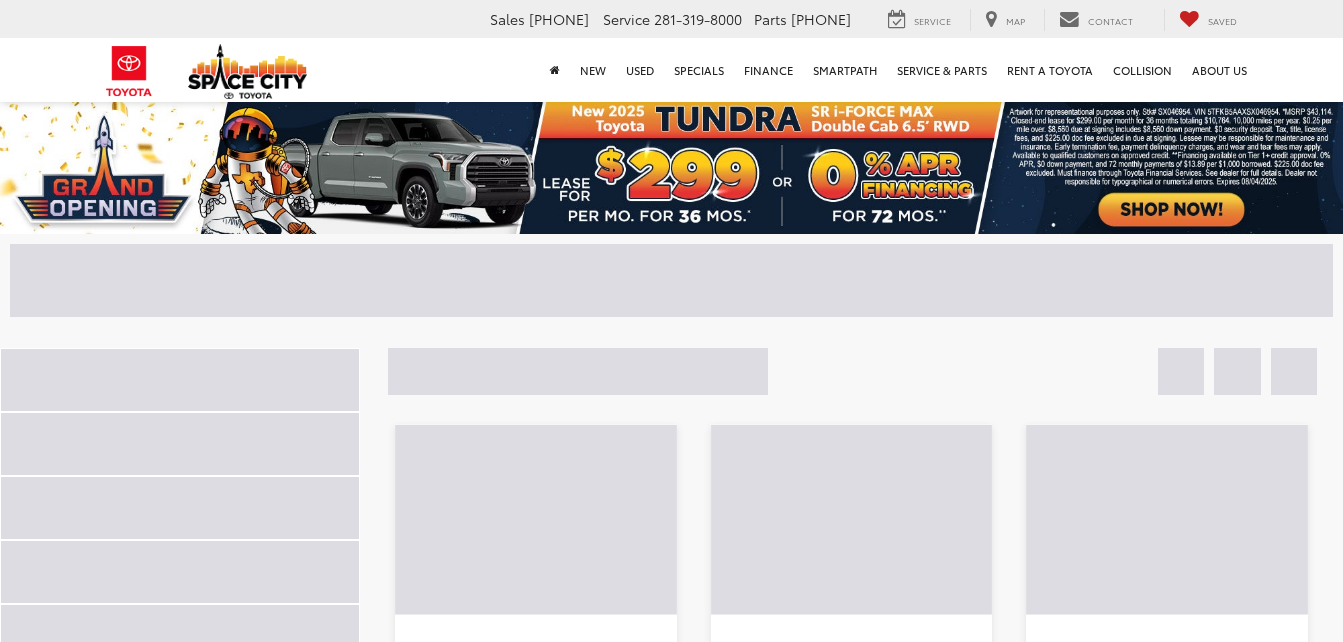 scroll, scrollTop: 0, scrollLeft: 0, axis: both 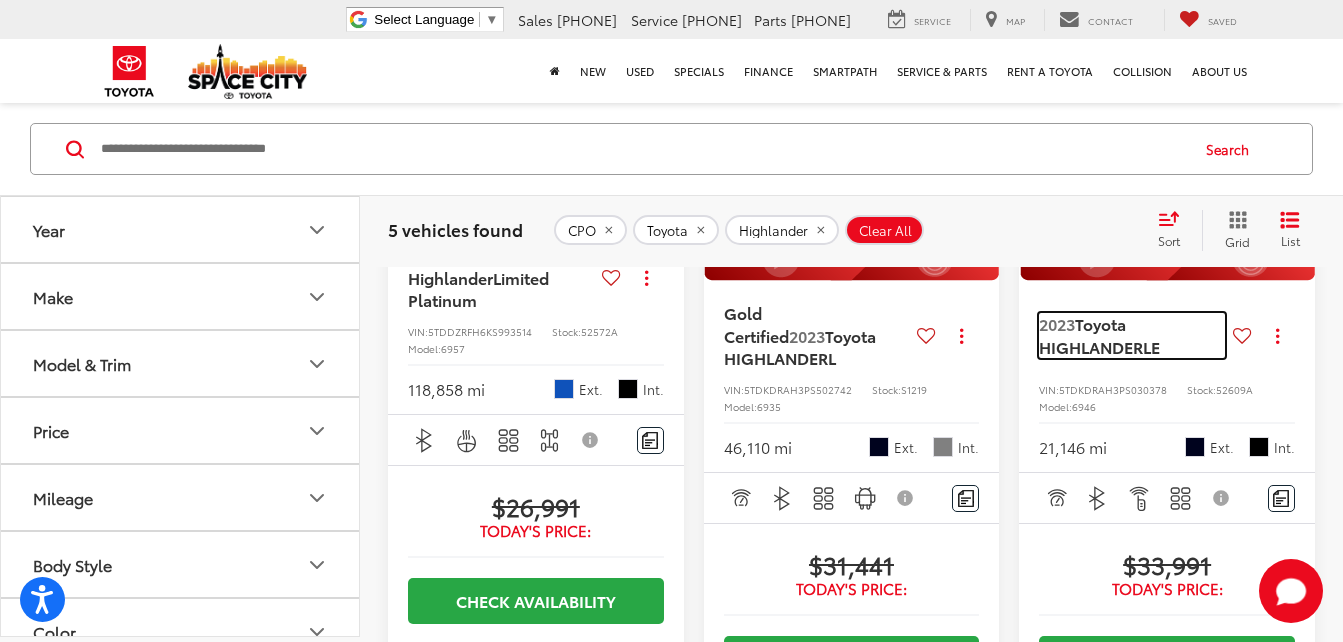 drag, startPoint x: 1096, startPoint y: 335, endPoint x: 1082, endPoint y: 360, distance: 28.653097 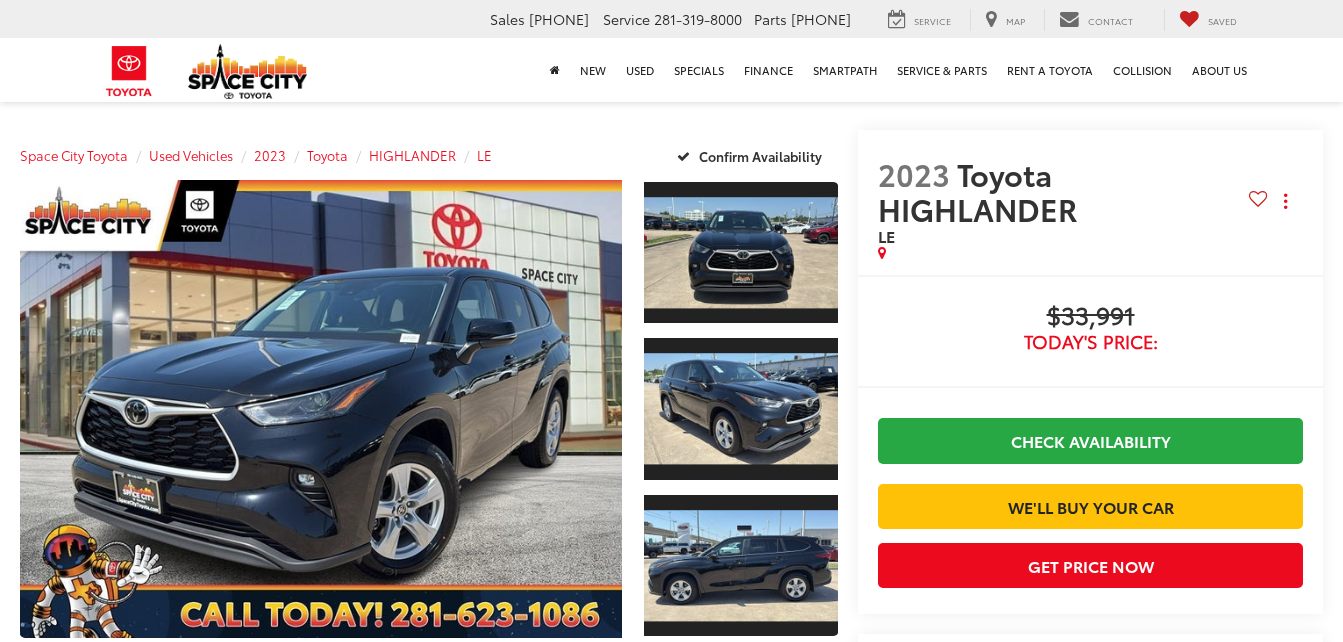 scroll, scrollTop: 0, scrollLeft: 0, axis: both 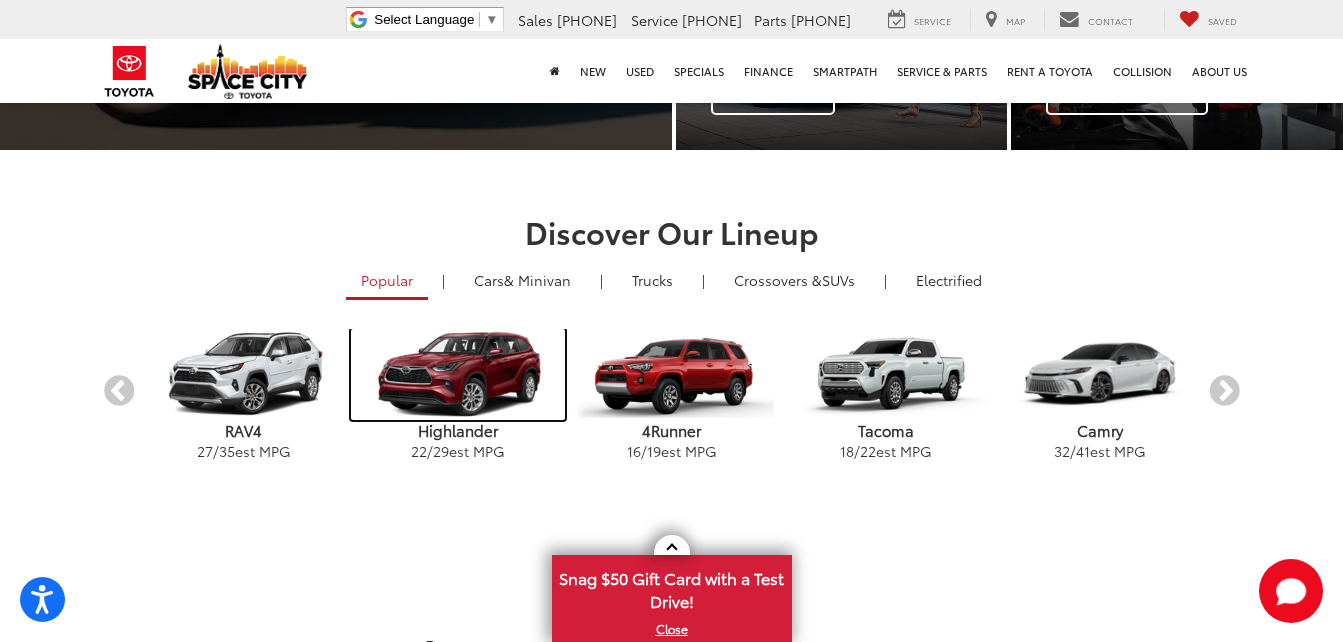 click at bounding box center (458, 374) 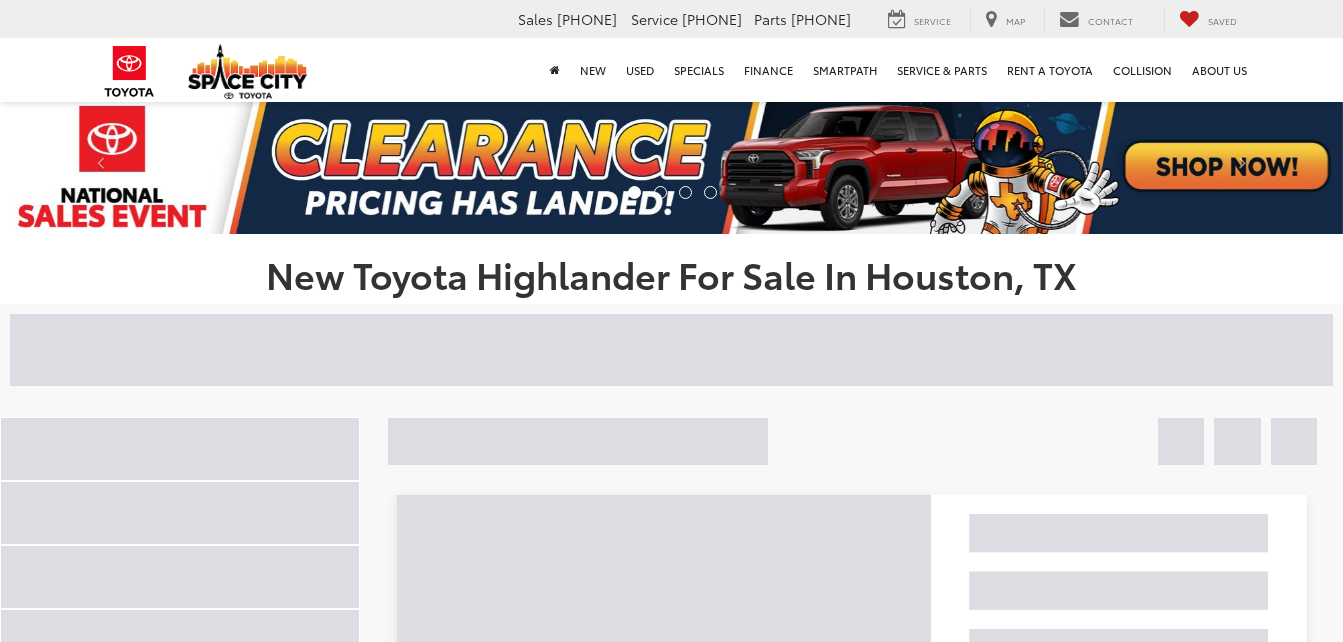 scroll, scrollTop: 0, scrollLeft: 0, axis: both 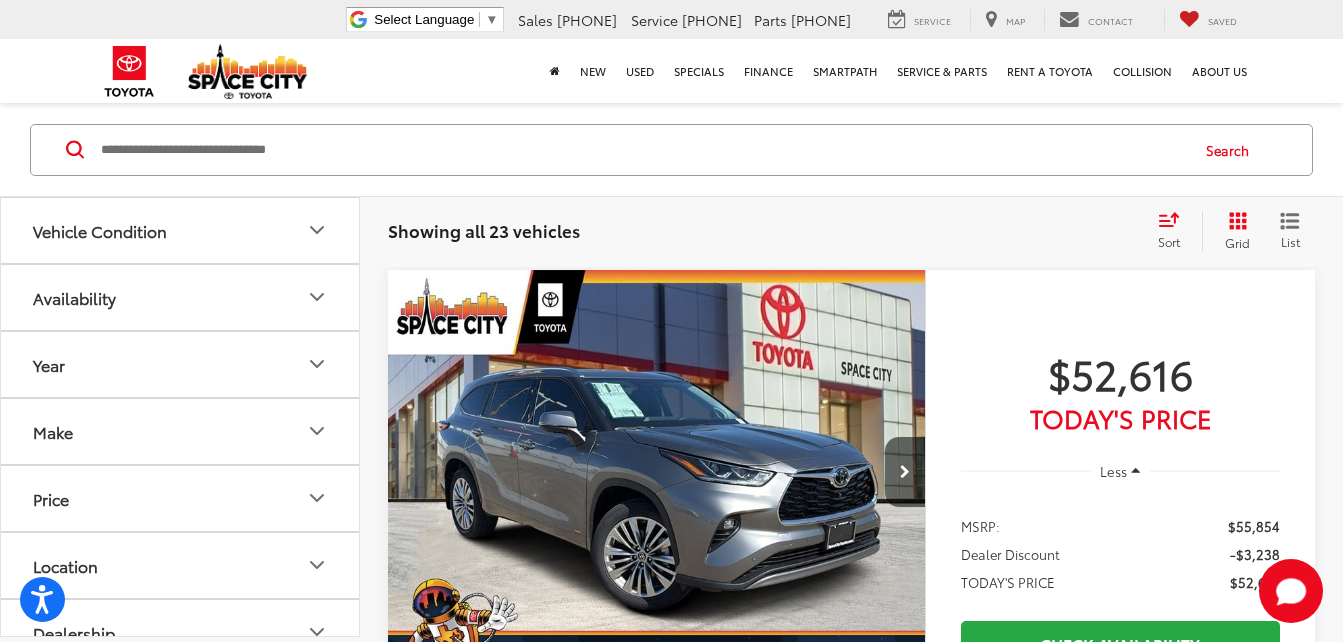 click 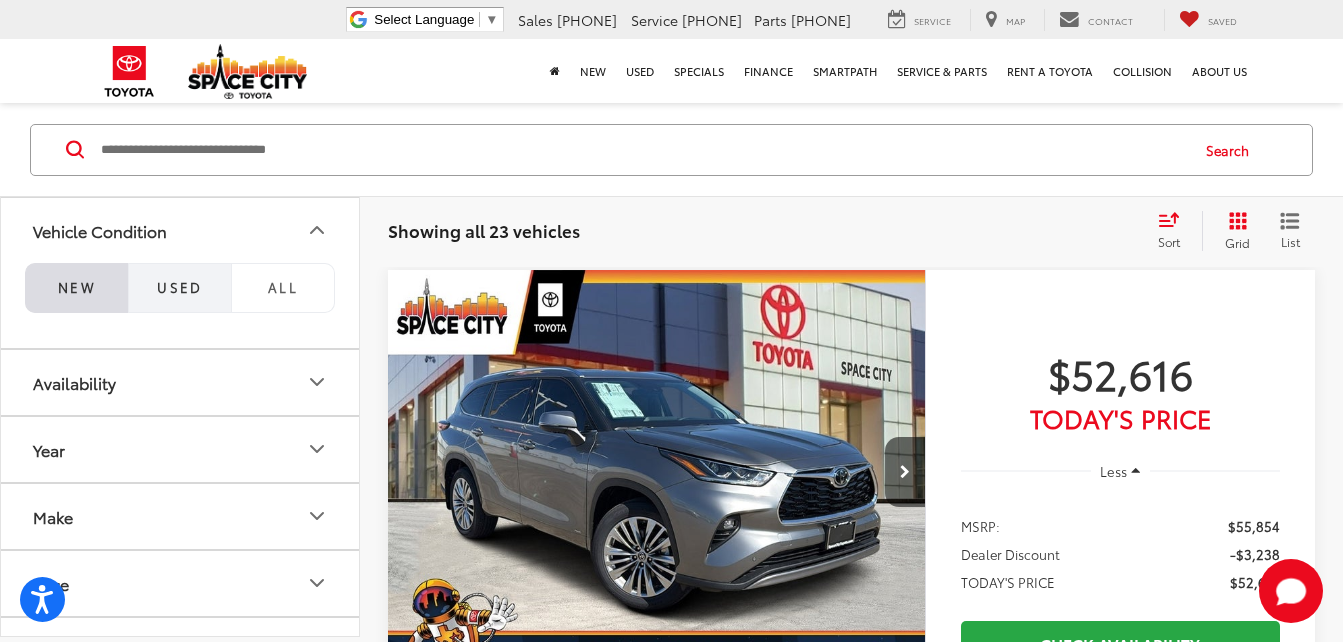 click on "Used" at bounding box center (180, 287) 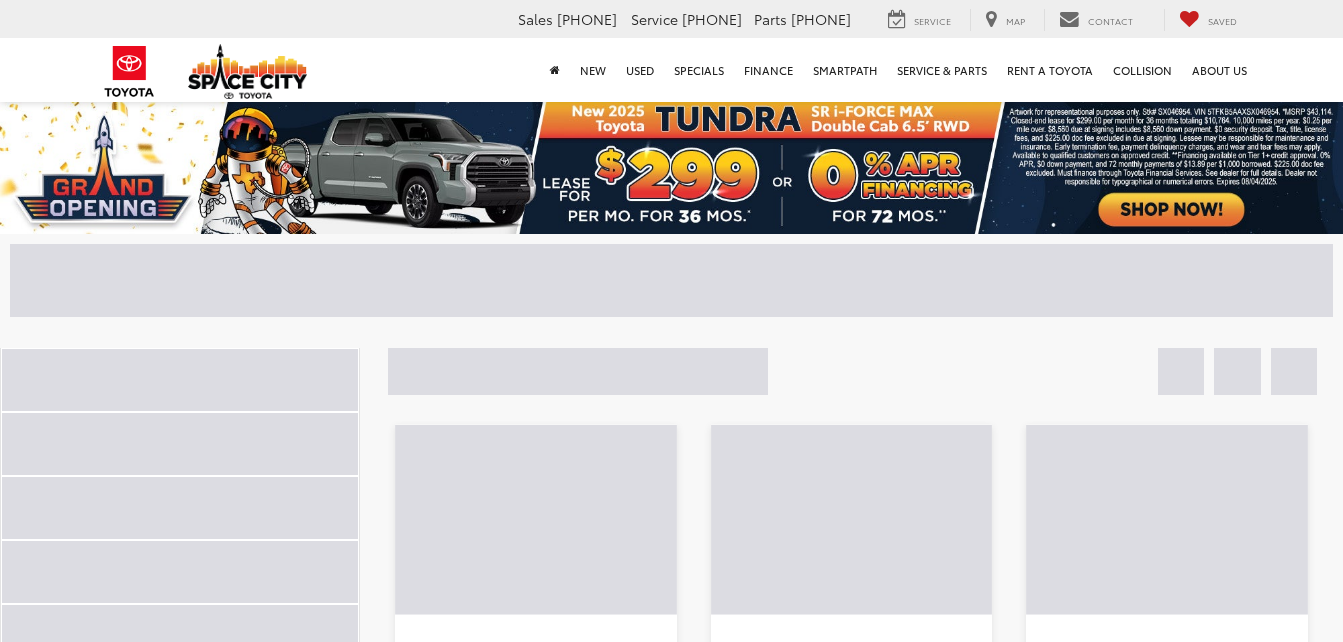 scroll, scrollTop: 0, scrollLeft: 0, axis: both 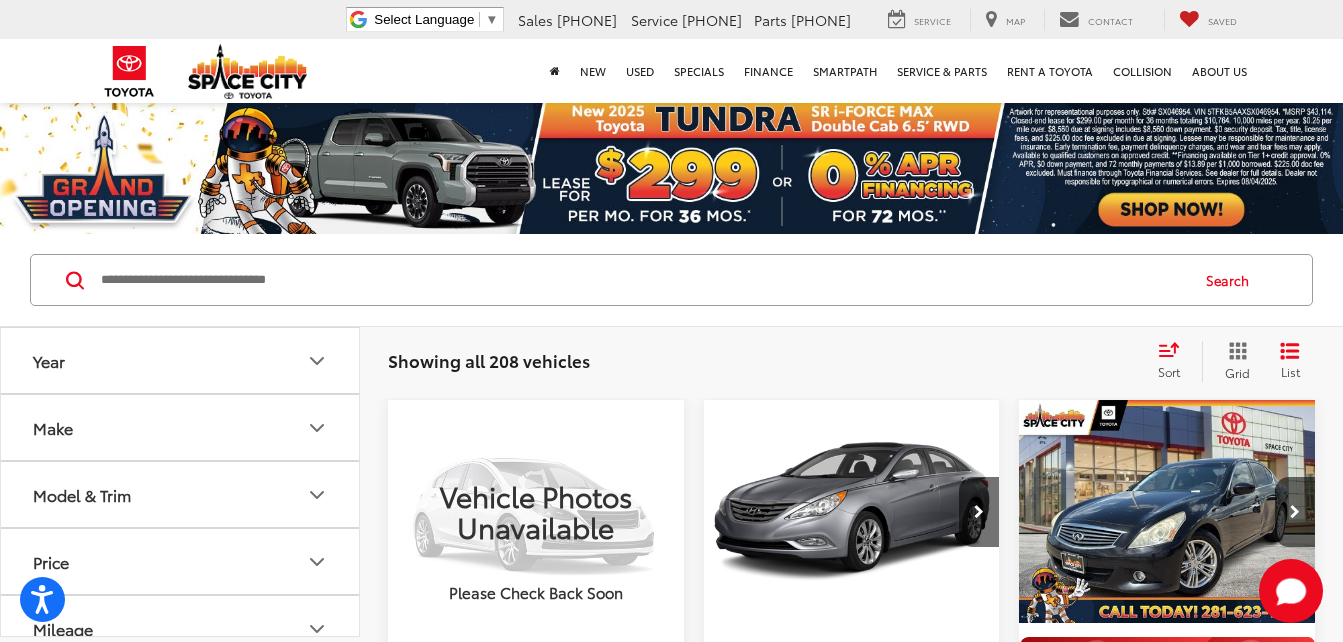 click 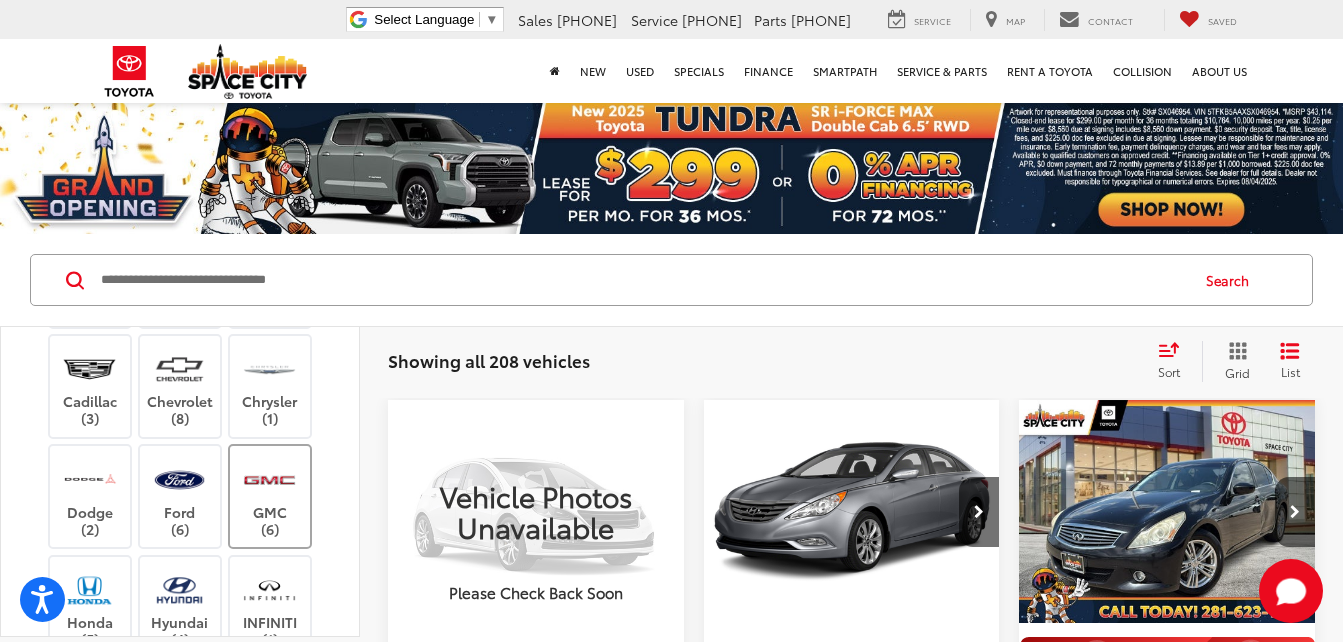 scroll, scrollTop: 200, scrollLeft: 0, axis: vertical 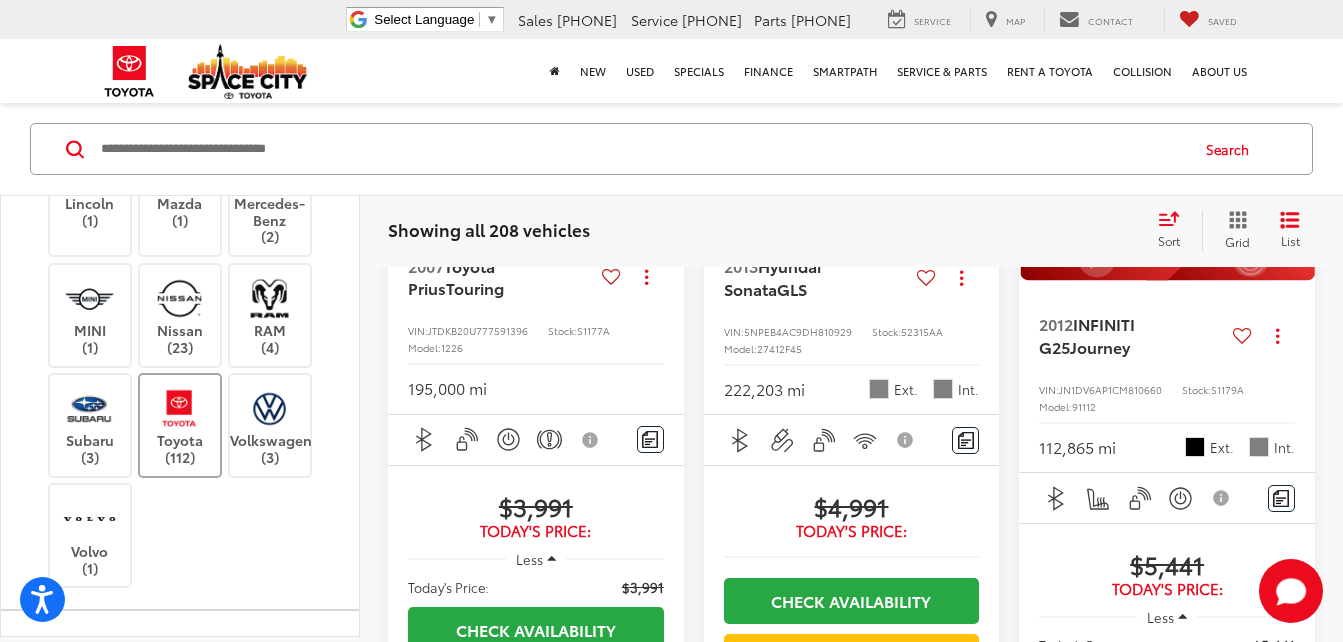 click at bounding box center (179, 408) 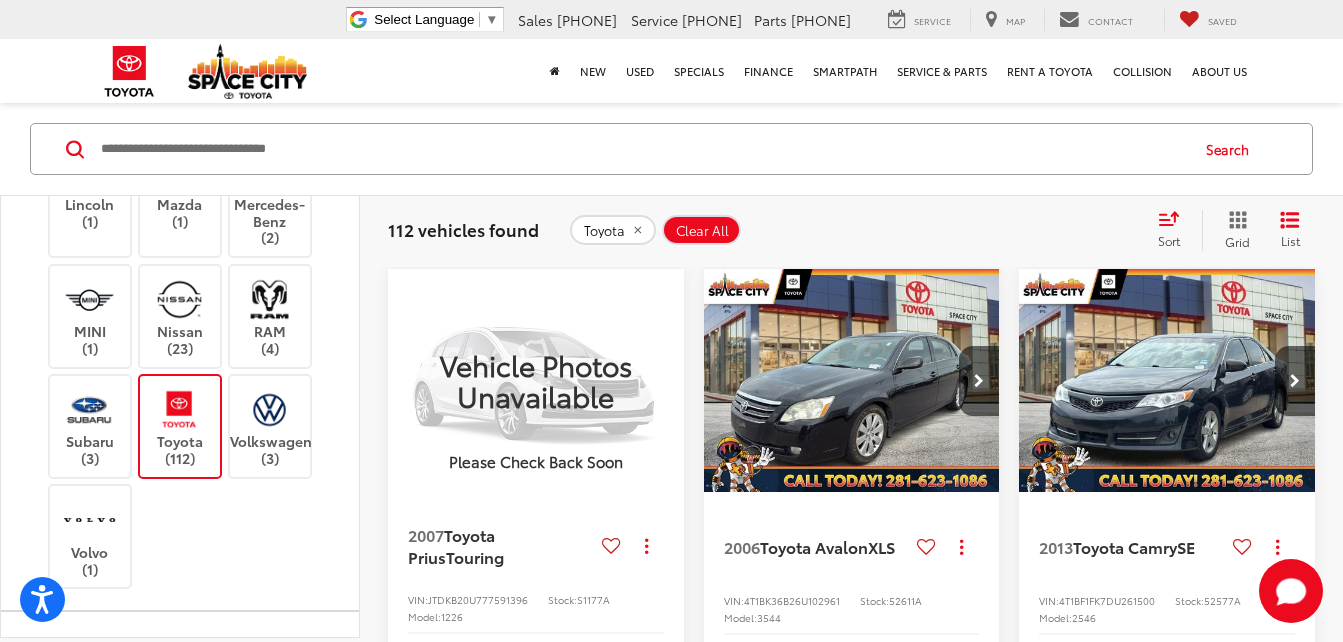 scroll, scrollTop: 431, scrollLeft: 0, axis: vertical 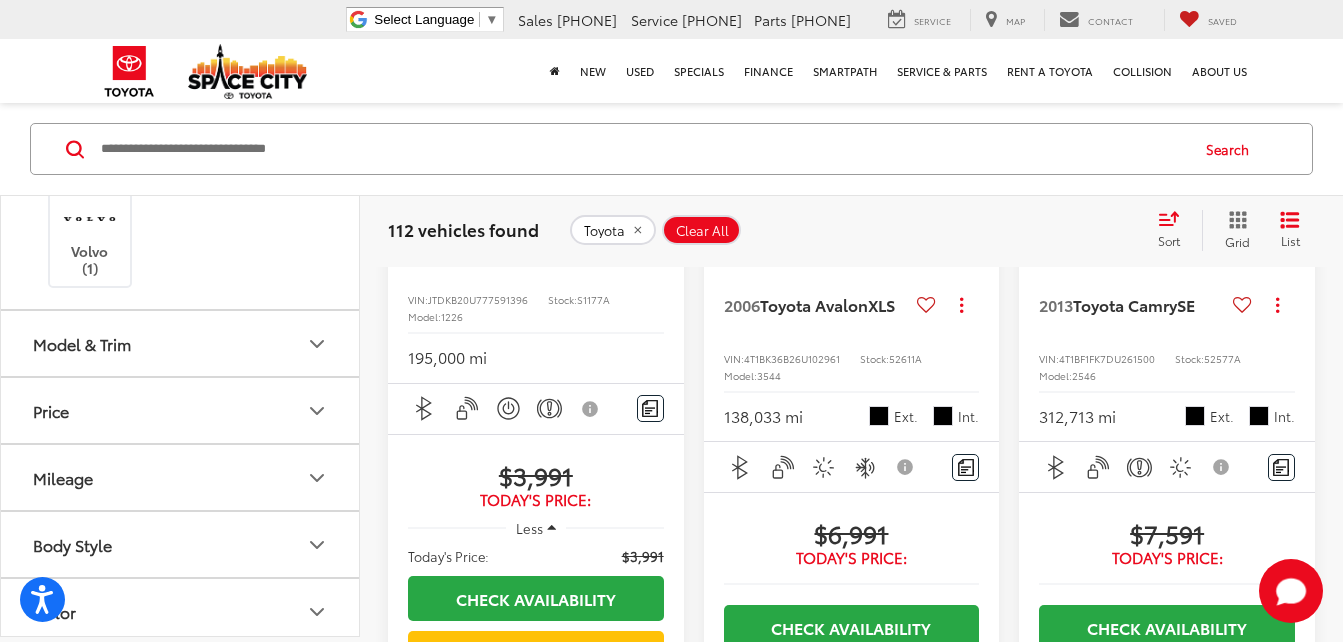 click 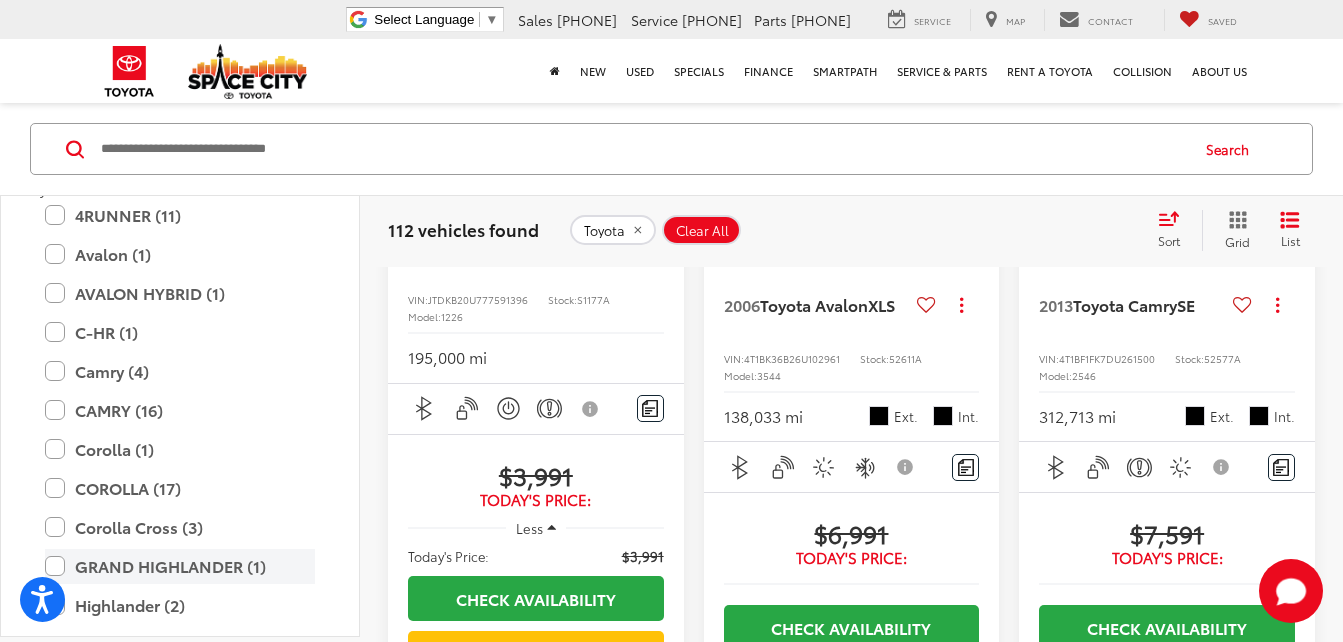 scroll, scrollTop: 1300, scrollLeft: 0, axis: vertical 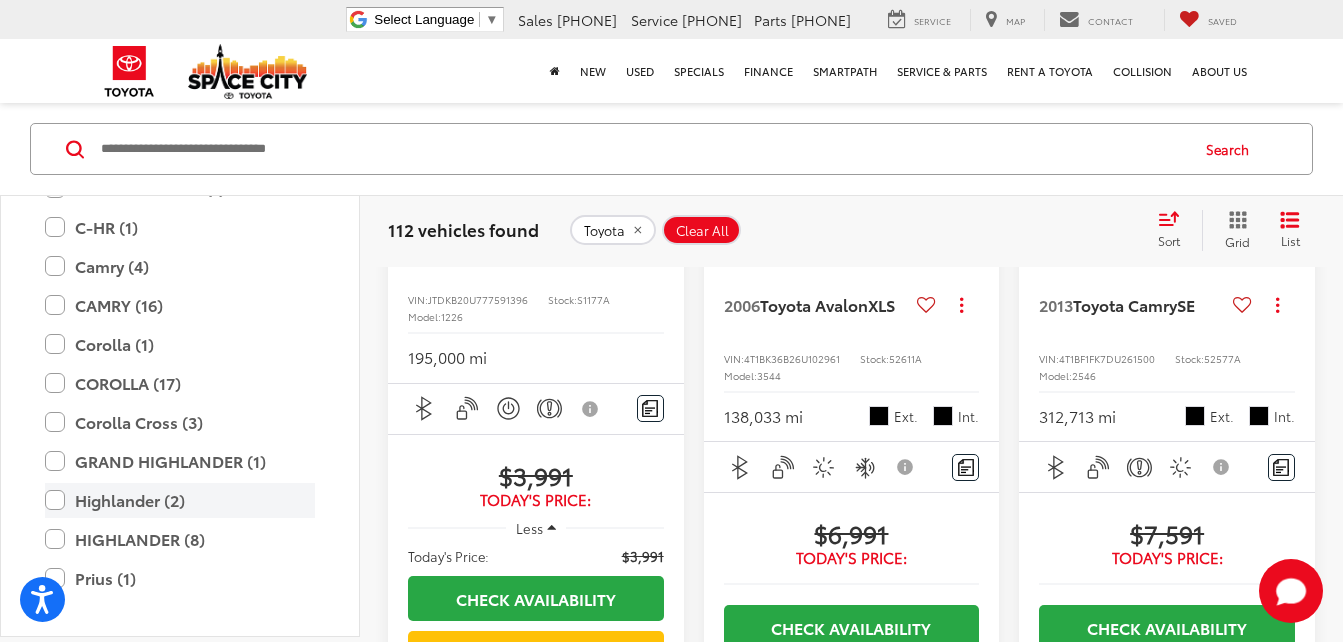 click on "Highlander (2)" at bounding box center [180, 500] 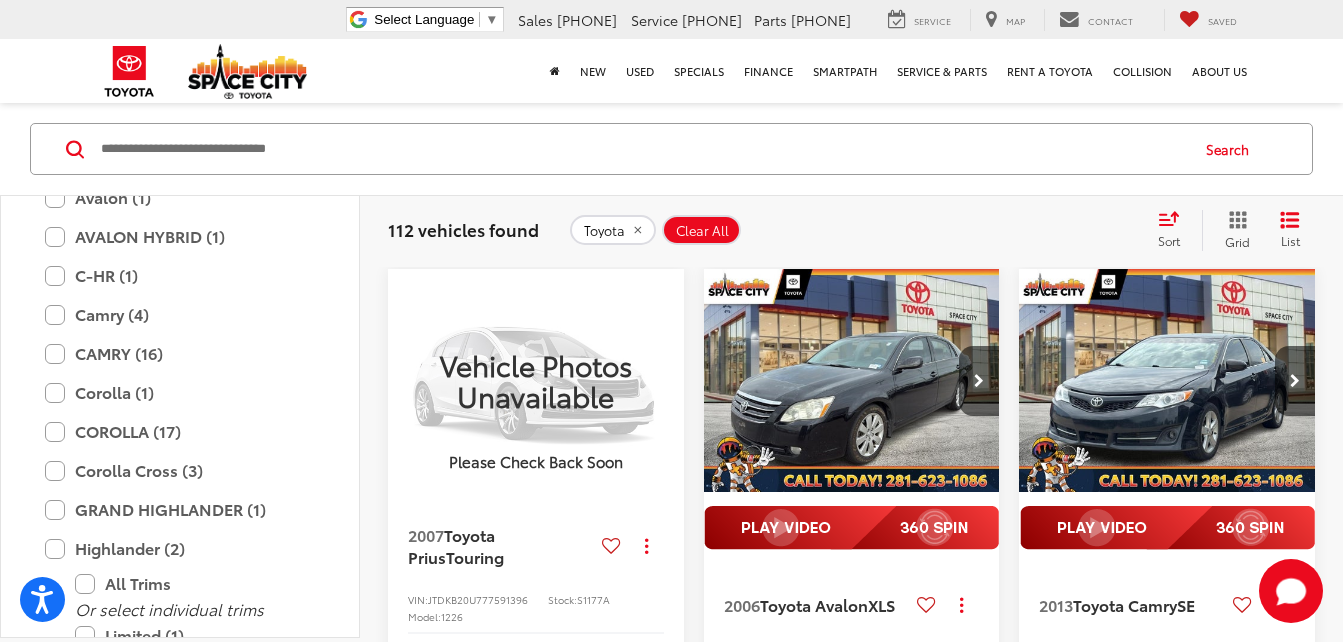 scroll, scrollTop: 531, scrollLeft: 0, axis: vertical 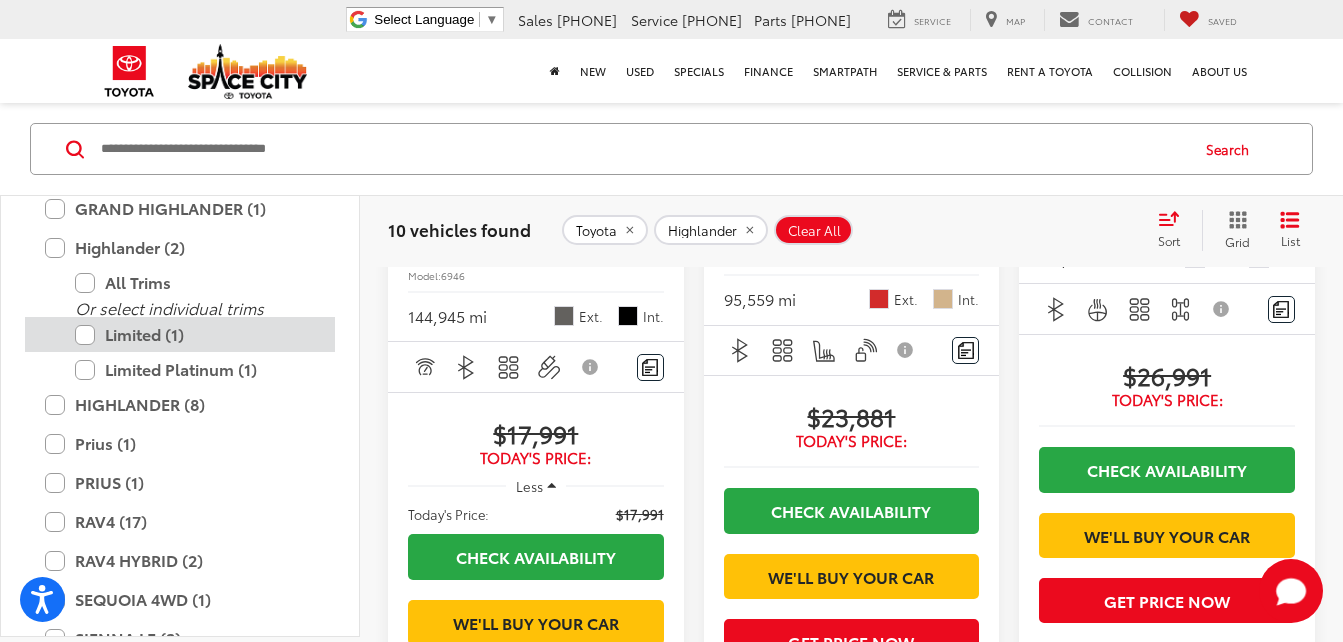 click on "Limited (1)" at bounding box center [195, 334] 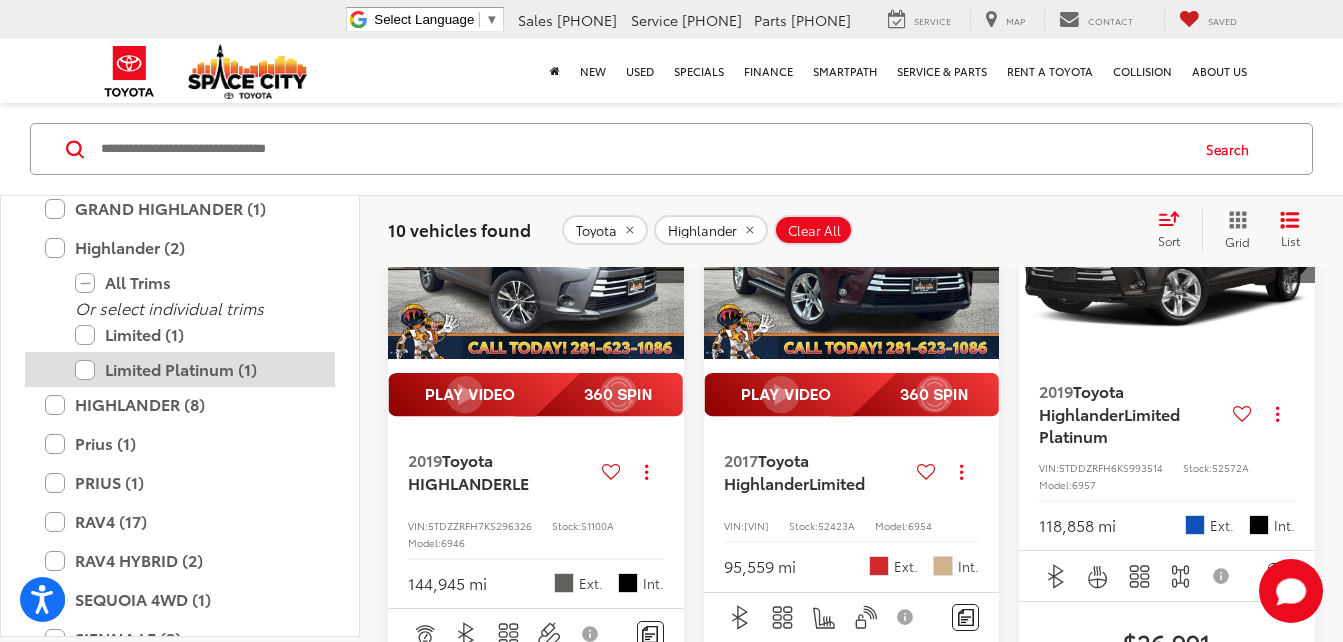 scroll, scrollTop: 131, scrollLeft: 0, axis: vertical 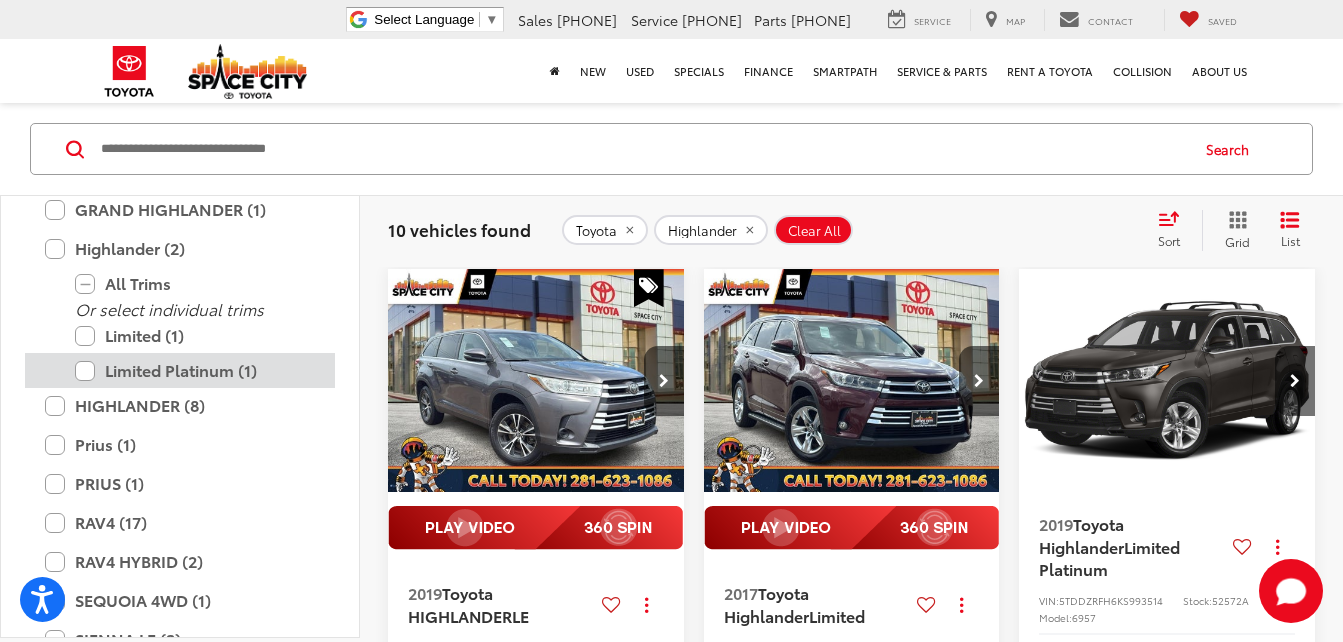 click on "Limited Platinum (1)" at bounding box center [195, 370] 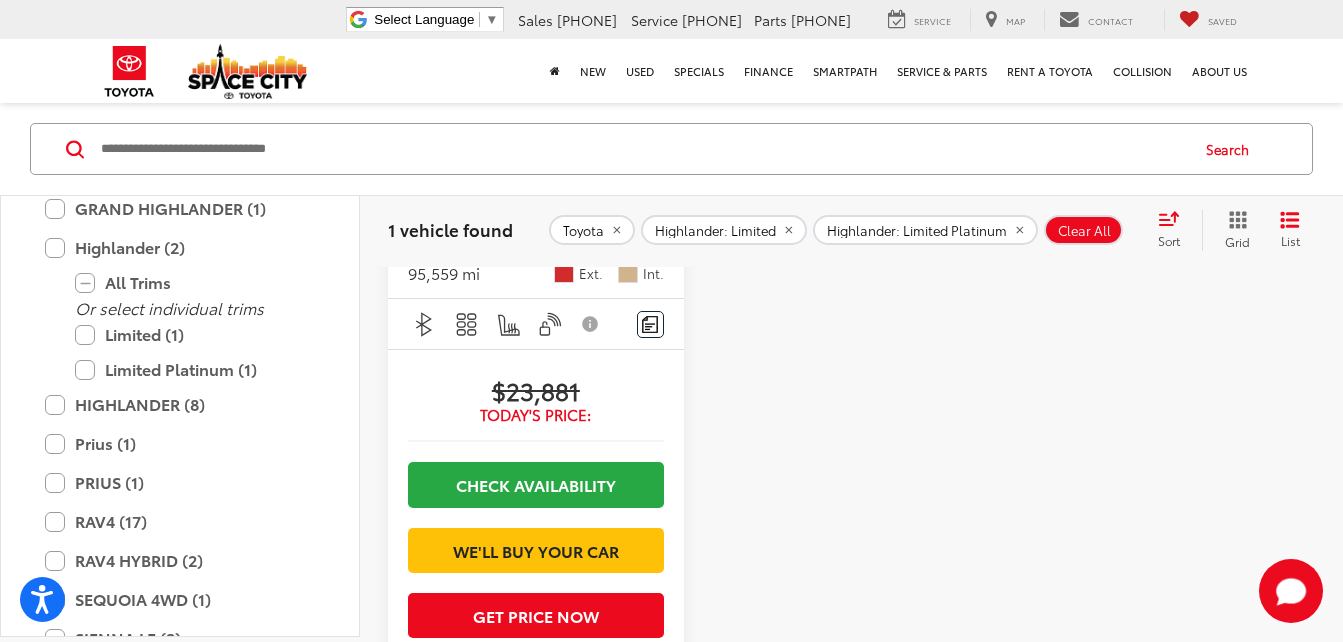 scroll, scrollTop: 531, scrollLeft: 0, axis: vertical 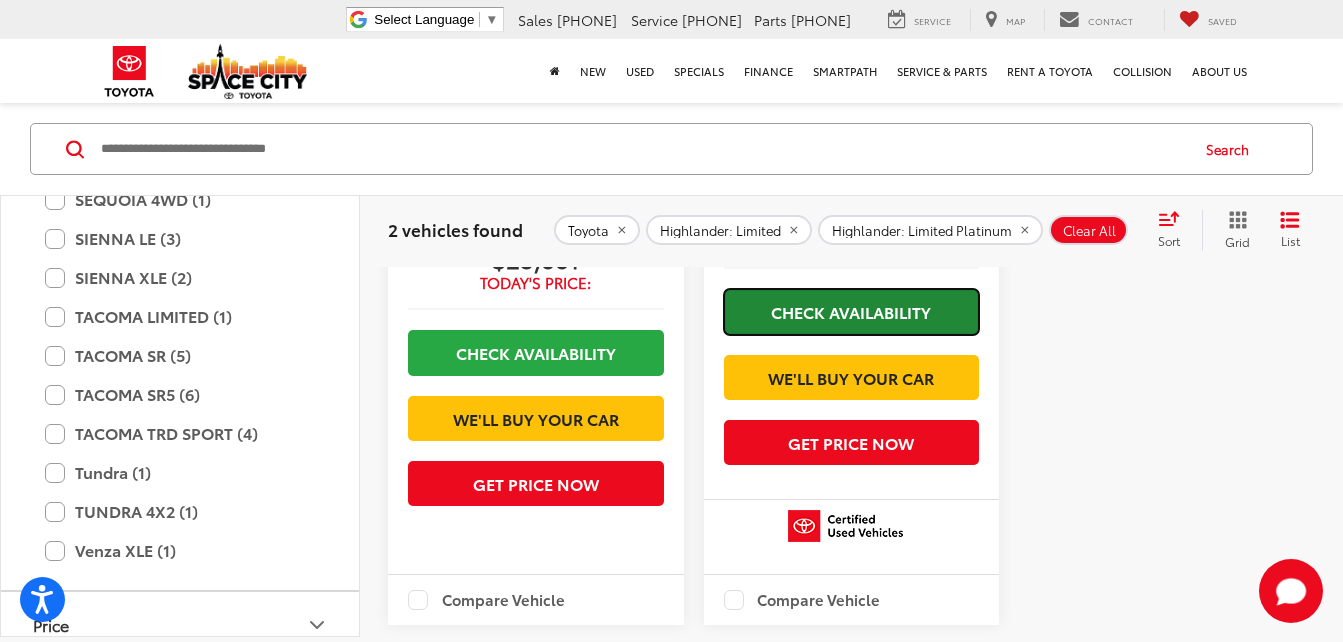 click on "Check Availability" at bounding box center [852, 311] 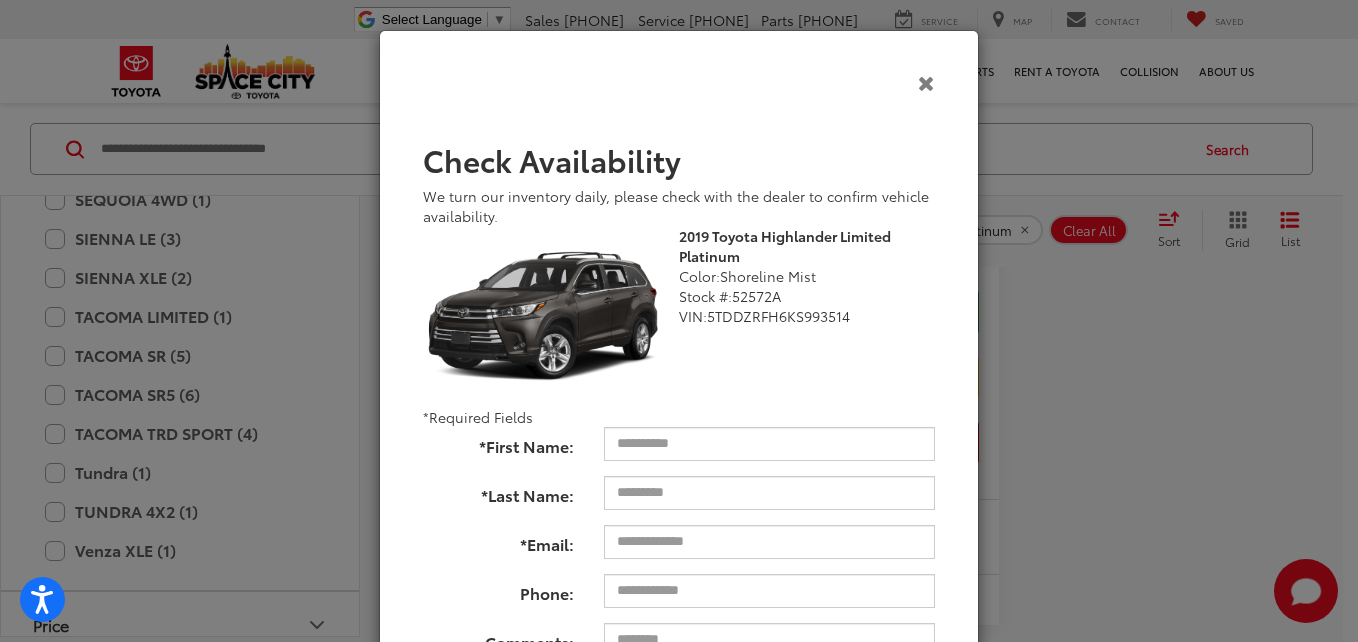 click at bounding box center [926, 82] 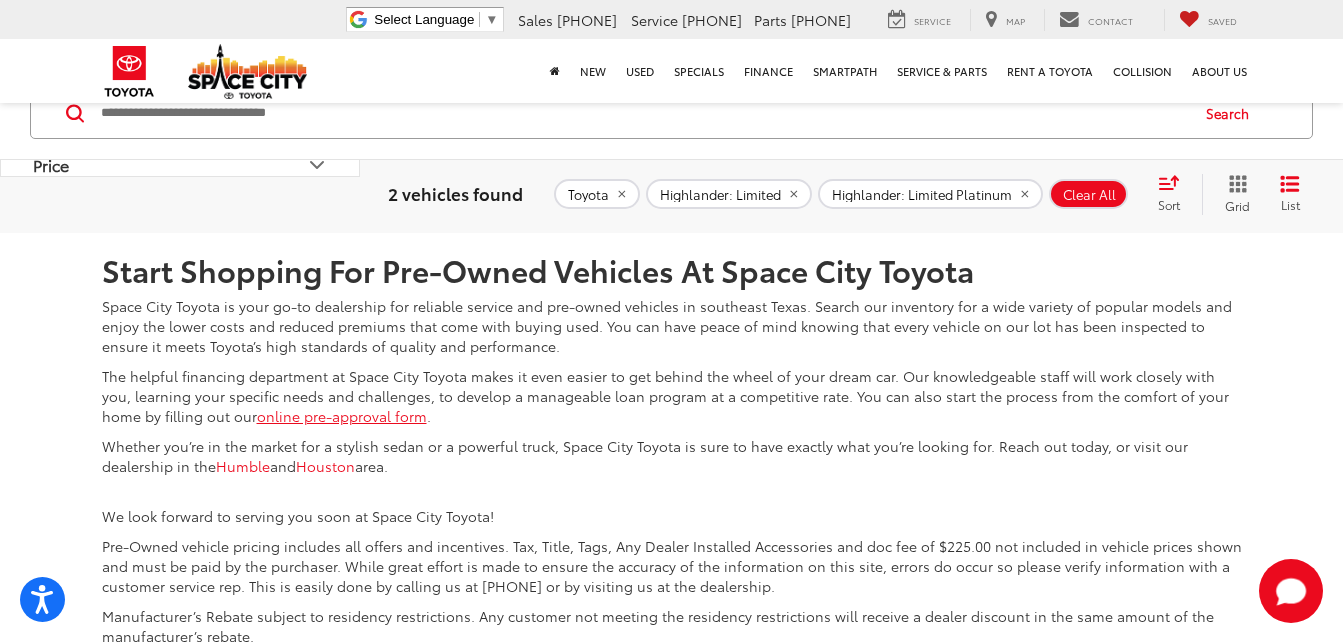 scroll, scrollTop: 832, scrollLeft: 0, axis: vertical 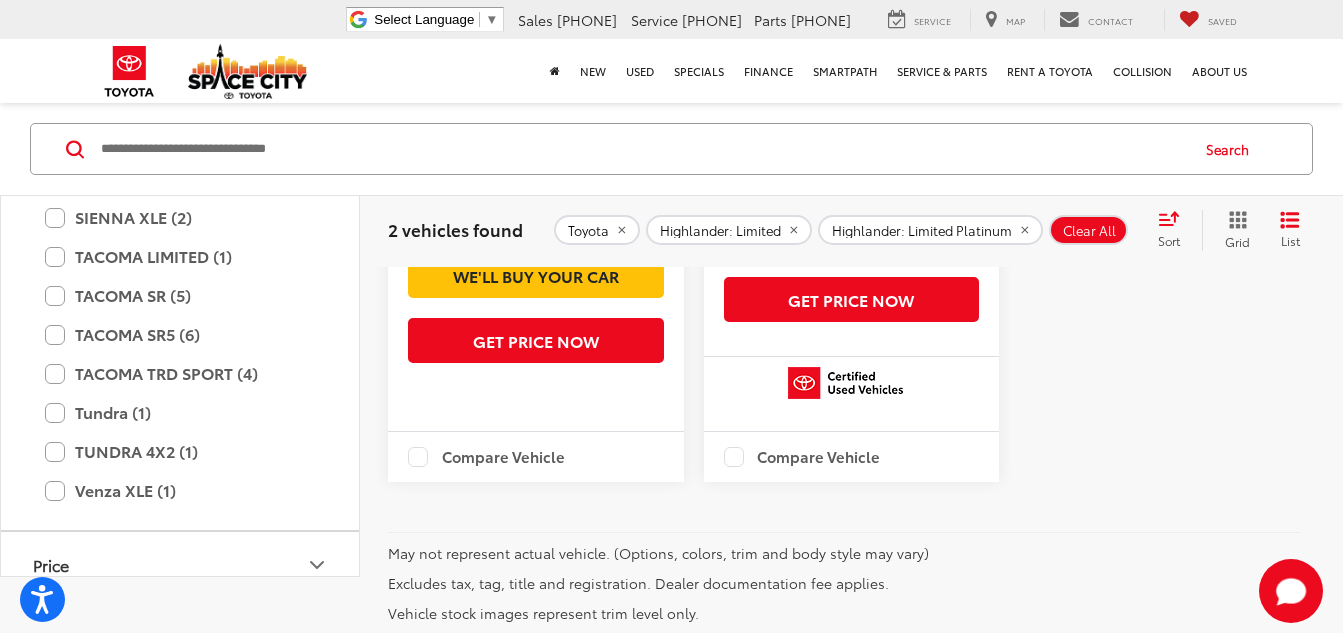 click on "Highlander: Limited" at bounding box center (720, 230) 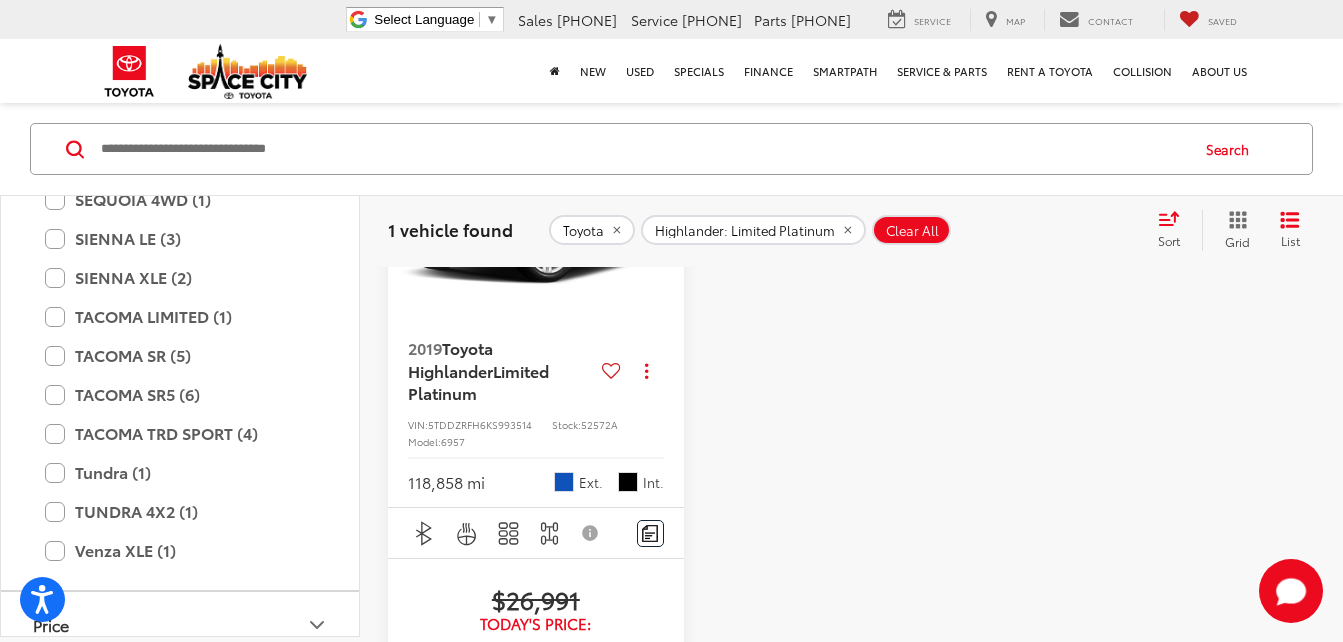 scroll, scrollTop: 131, scrollLeft: 0, axis: vertical 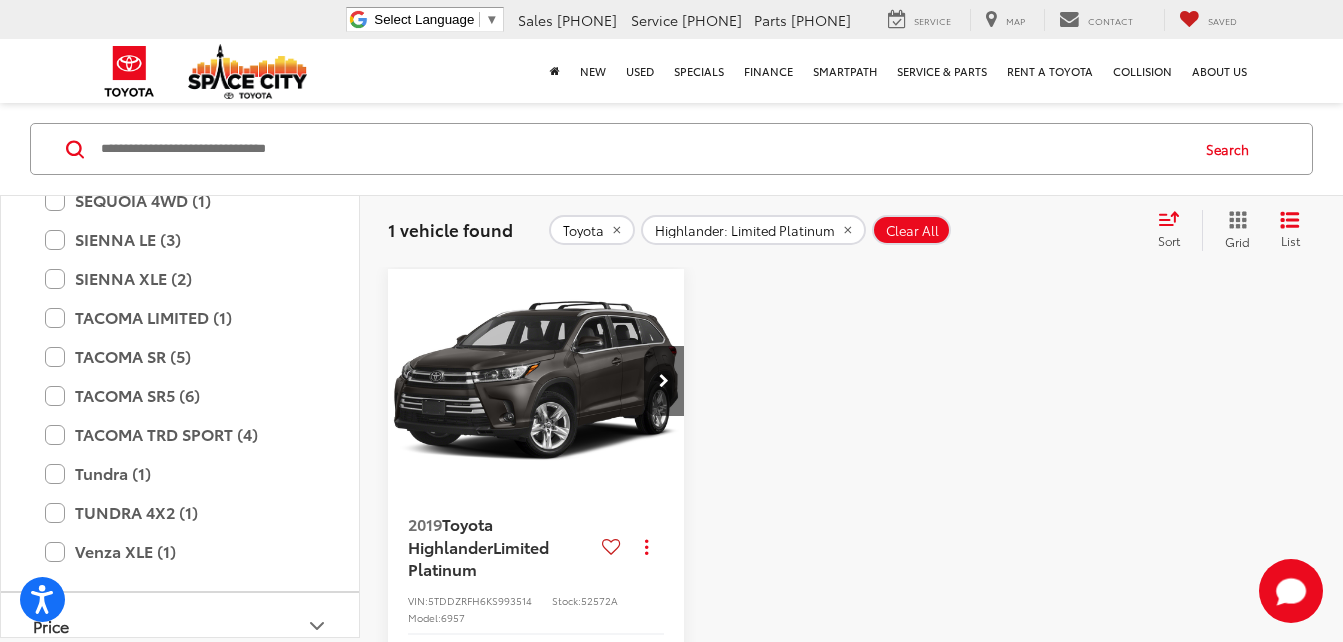click on "Highlander: Limited Platinum" at bounding box center (745, 231) 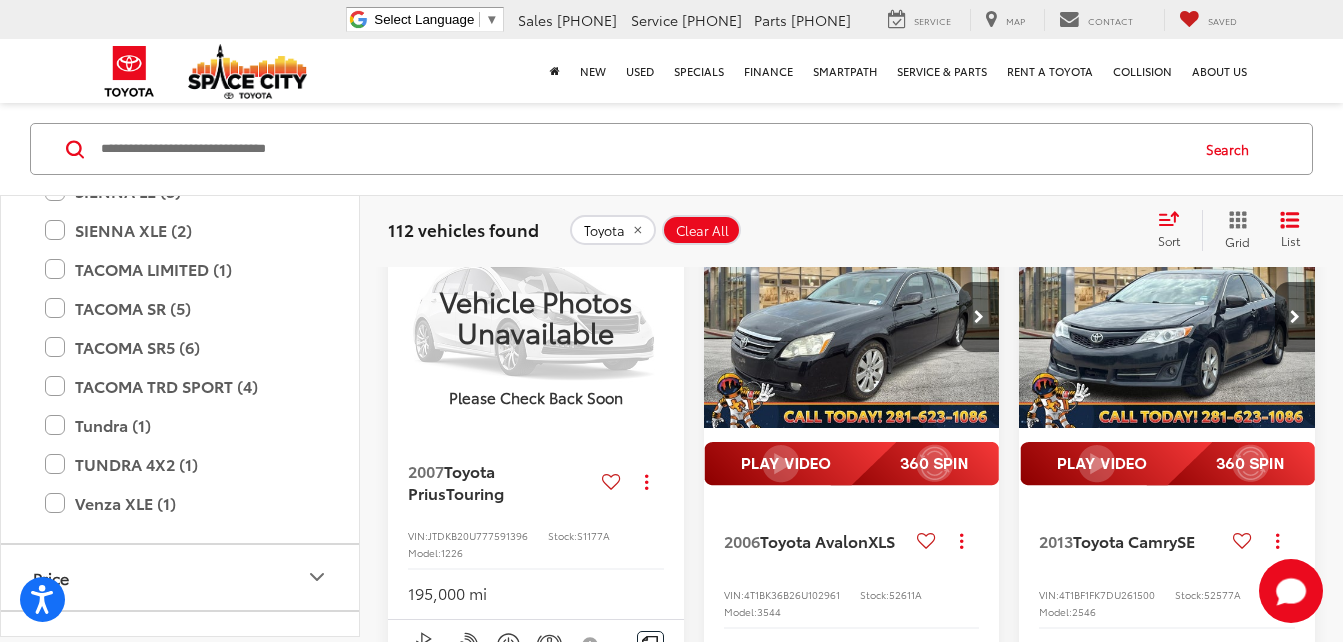 scroll, scrollTop: 131, scrollLeft: 0, axis: vertical 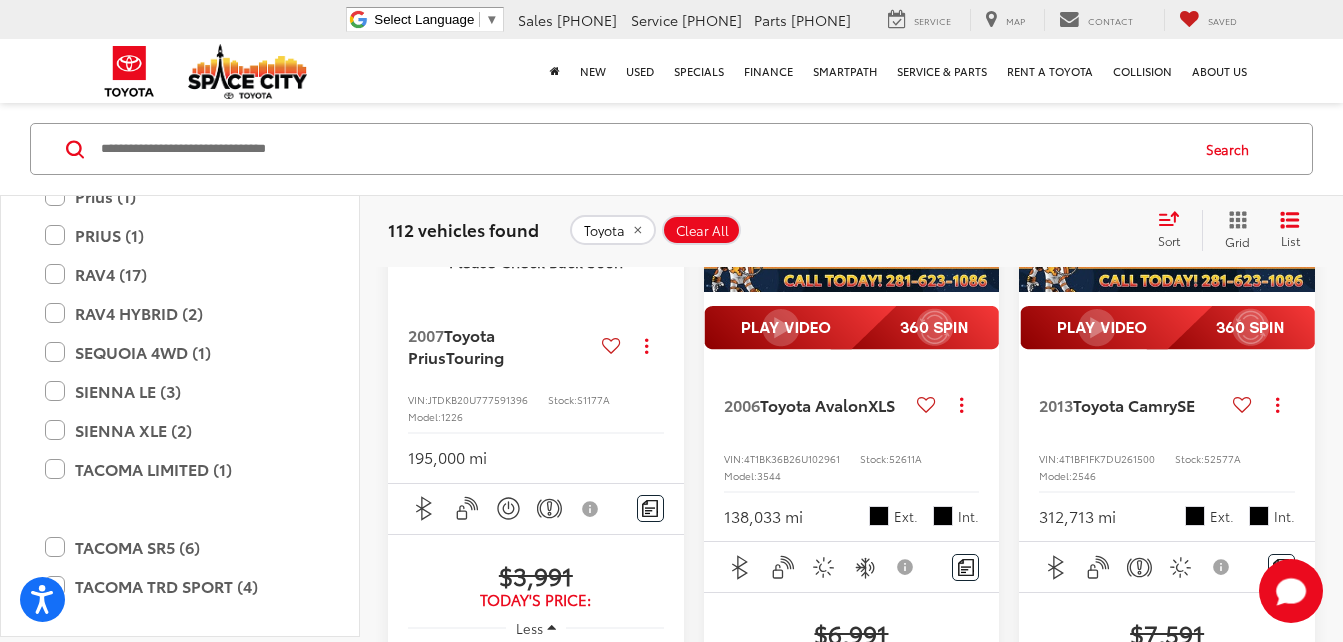 click on "HIGHLANDER (8)" at bounding box center [180, 157] 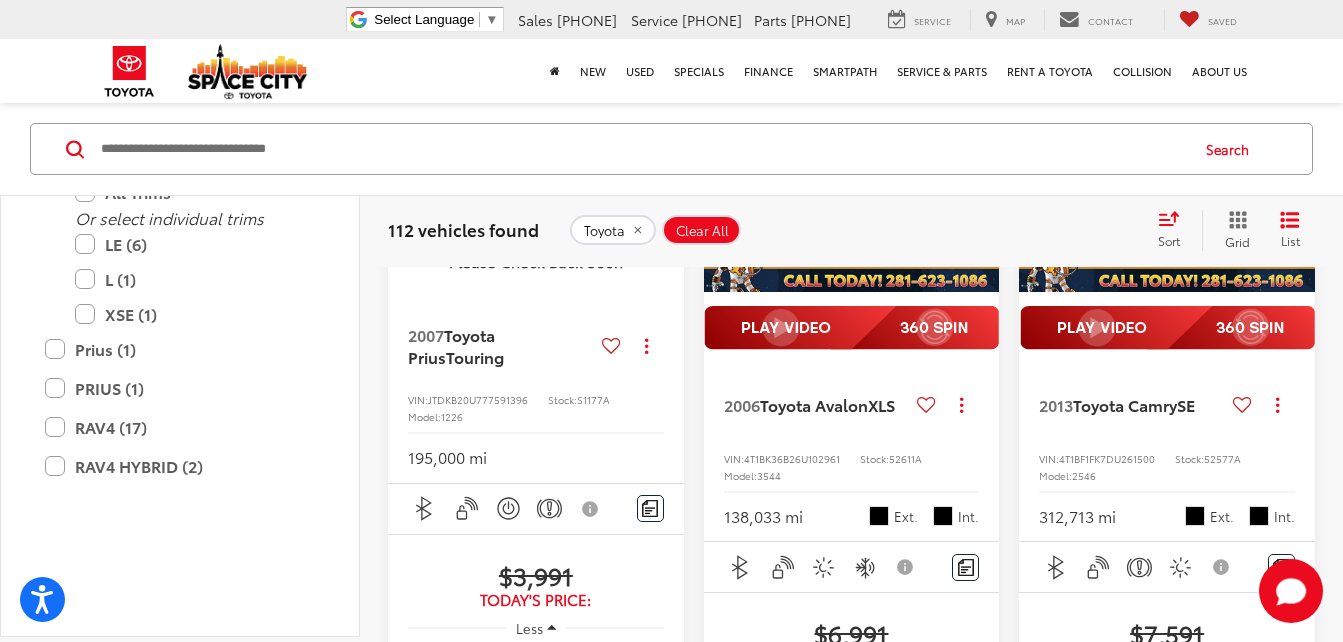 scroll, scrollTop: 1458, scrollLeft: 0, axis: vertical 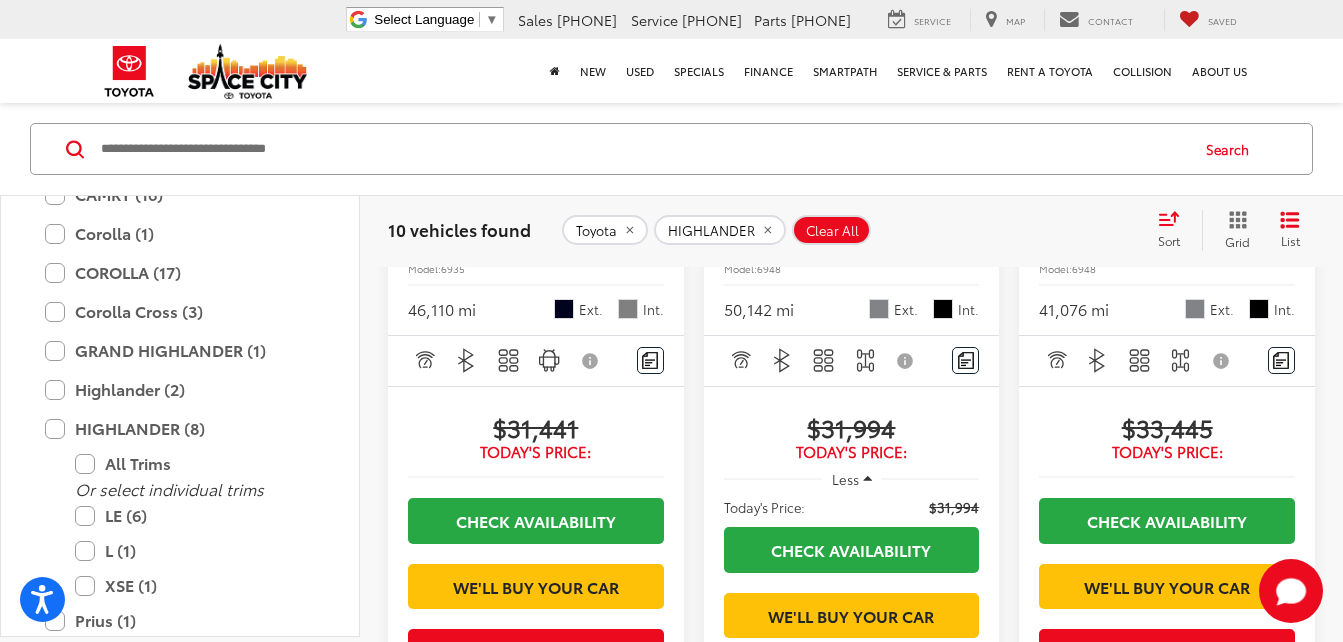 click on "Toyota HIGHLANDER" at bounding box center (1091, 197) 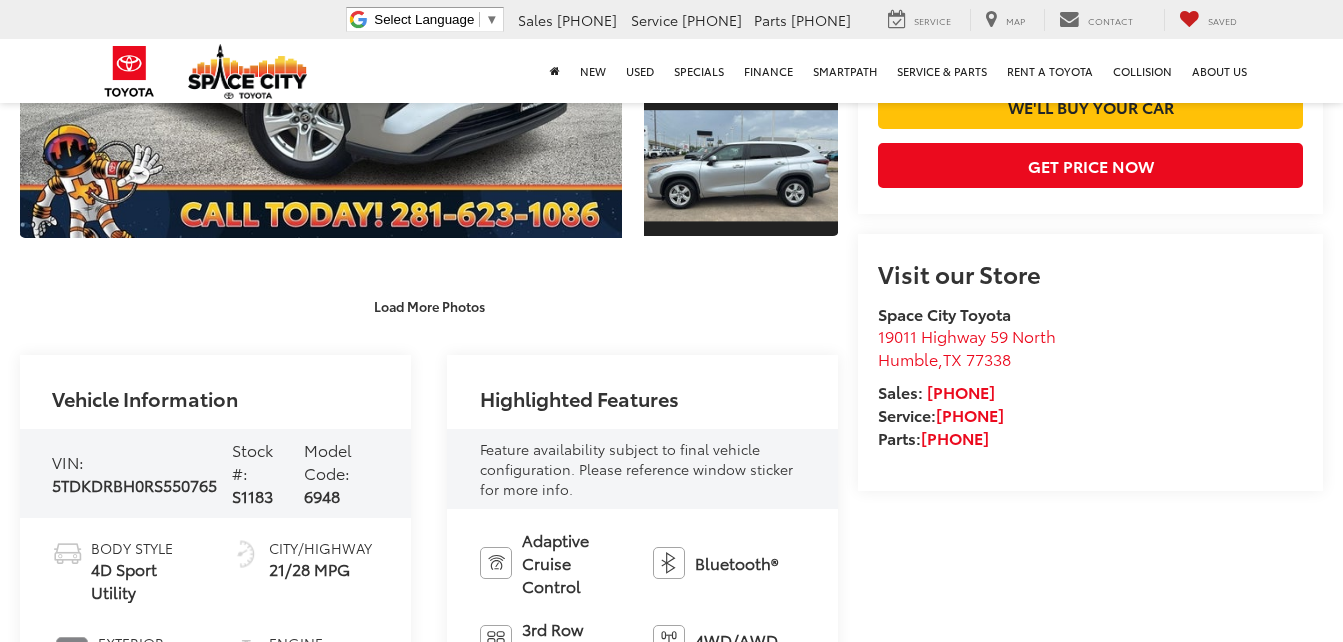 scroll, scrollTop: 600, scrollLeft: 0, axis: vertical 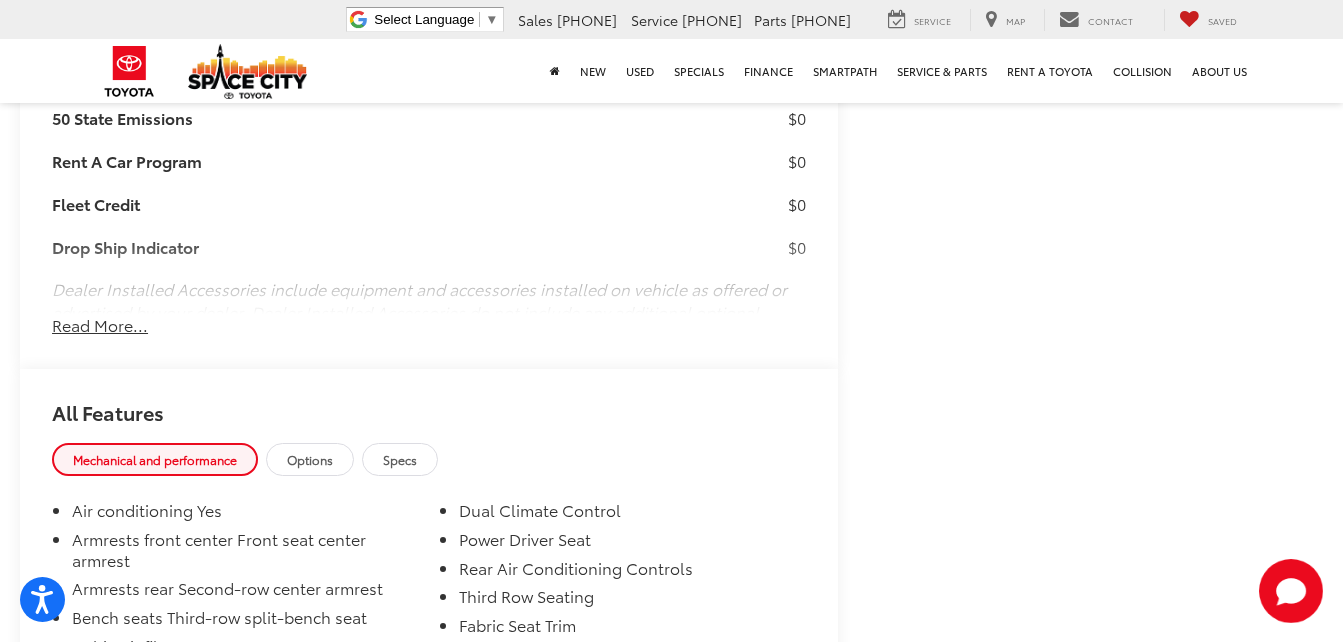 click on "Package & Accessories:
Total: $0
50 State Emissions
$0
Rent A Car Program
$0
Fleet Credit
$0
Drop Ship Indicator
$0
Dealer Installed Accessories include equipment and accessories installed on vehicle as offered or advertised by your dealer.
Dealer Installed Accessories do not include any additional optional accessories customer may choose to add to vehicle.
Read More..." at bounding box center [429, 197] 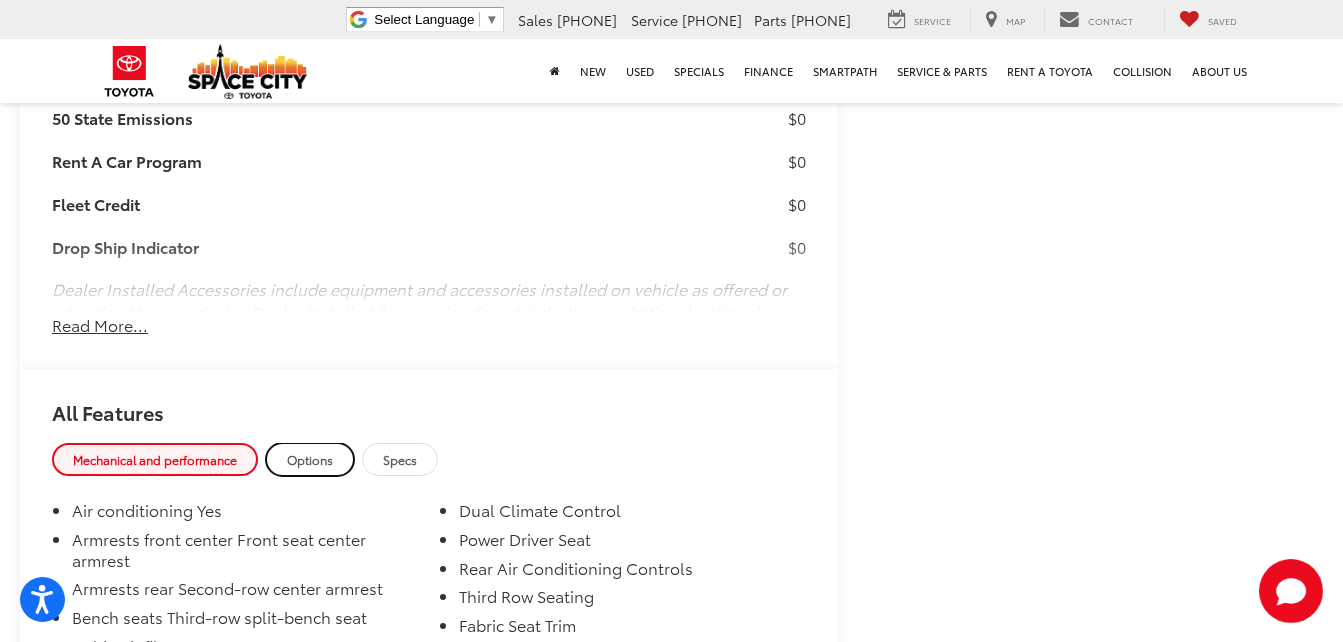 click on "Options" at bounding box center (310, 459) 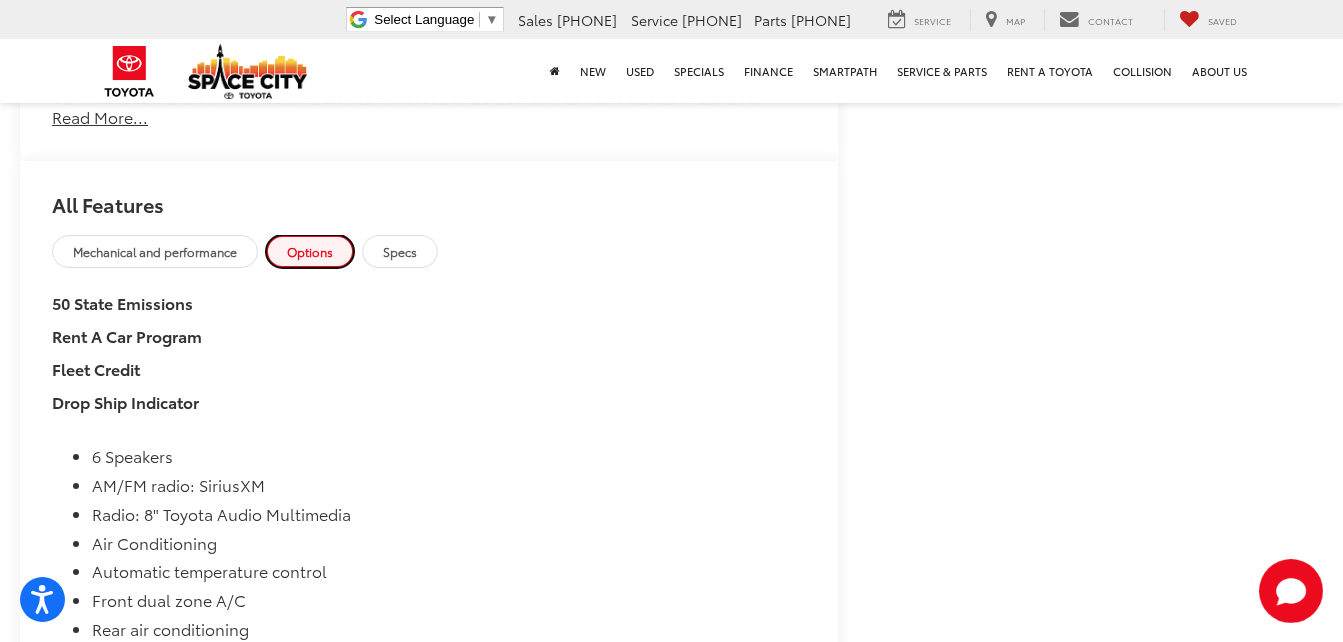 scroll, scrollTop: 1885, scrollLeft: 0, axis: vertical 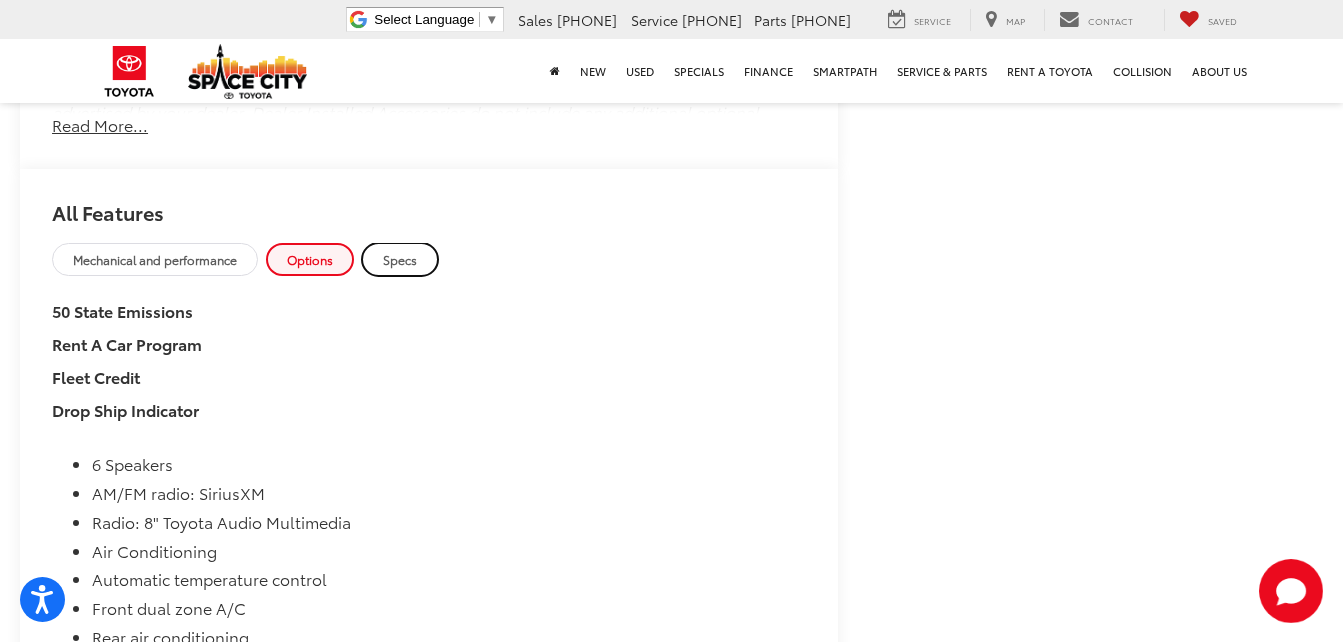 click on "Specs" at bounding box center [400, 259] 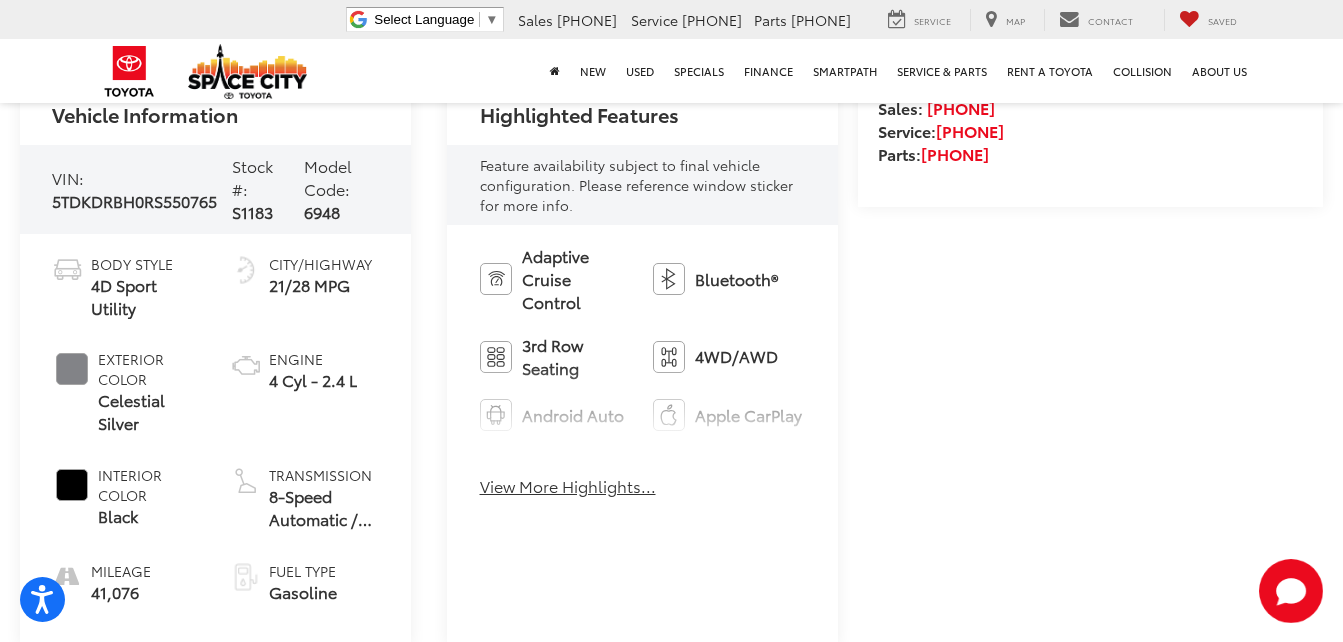 scroll, scrollTop: 685, scrollLeft: 0, axis: vertical 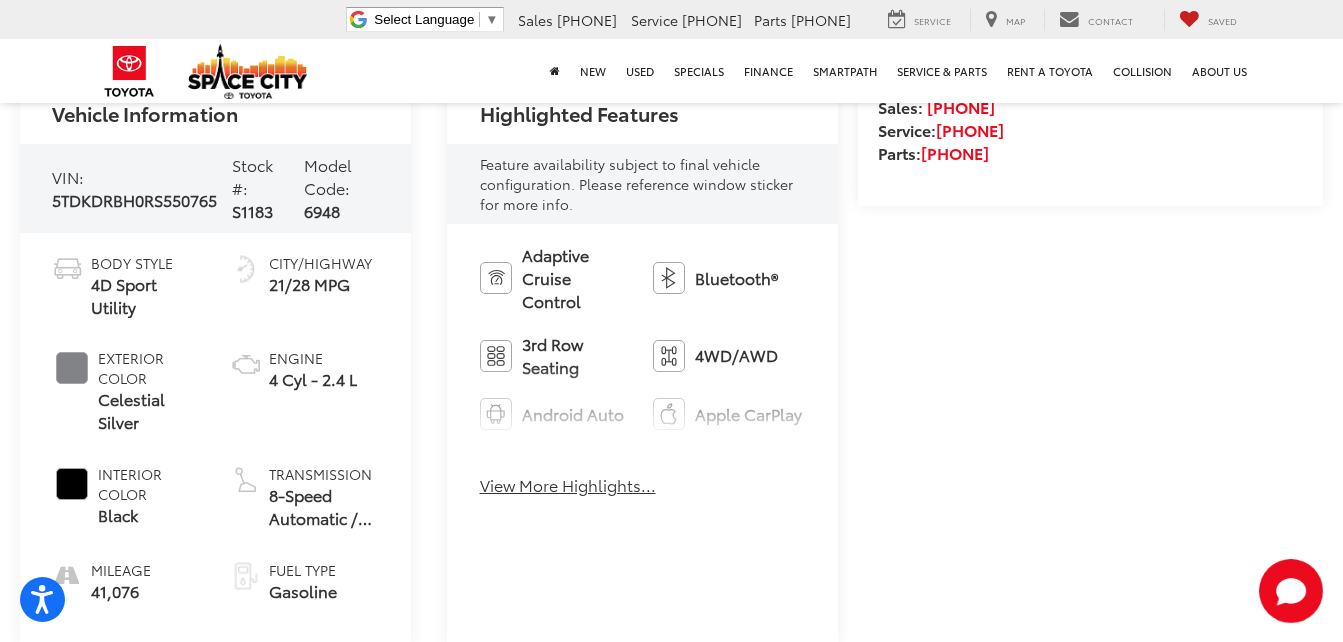 drag, startPoint x: 580, startPoint y: 490, endPoint x: 634, endPoint y: 478, distance: 55.31727 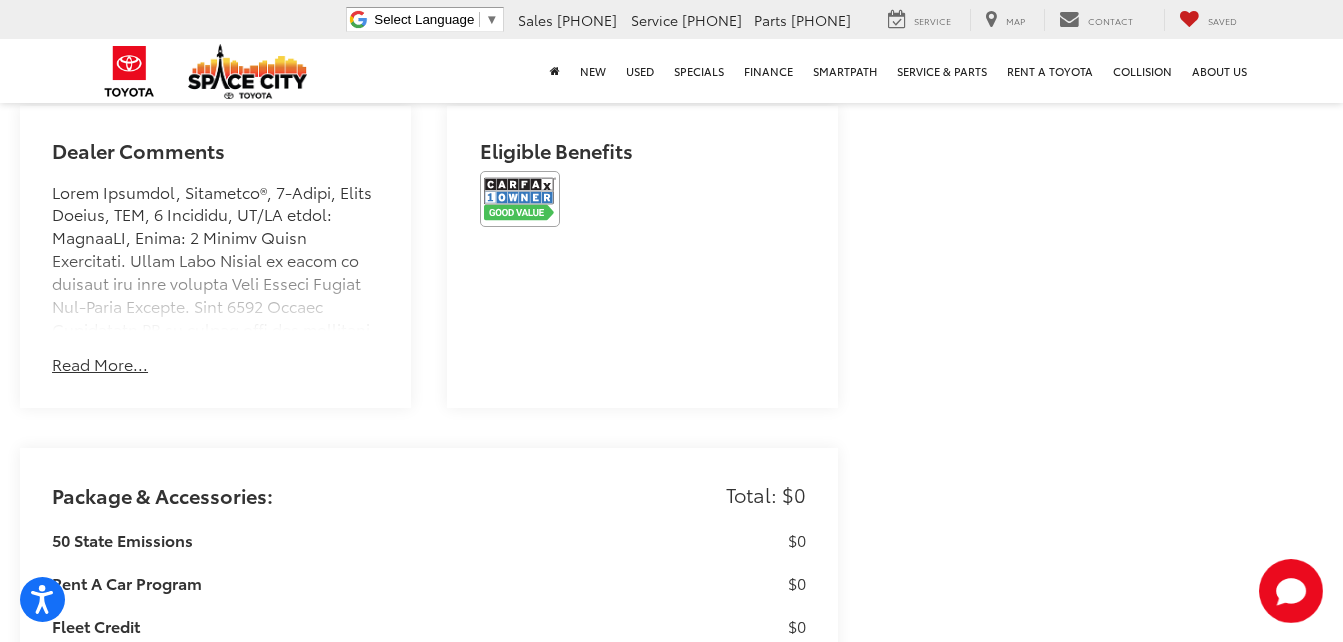 scroll, scrollTop: 1585, scrollLeft: 0, axis: vertical 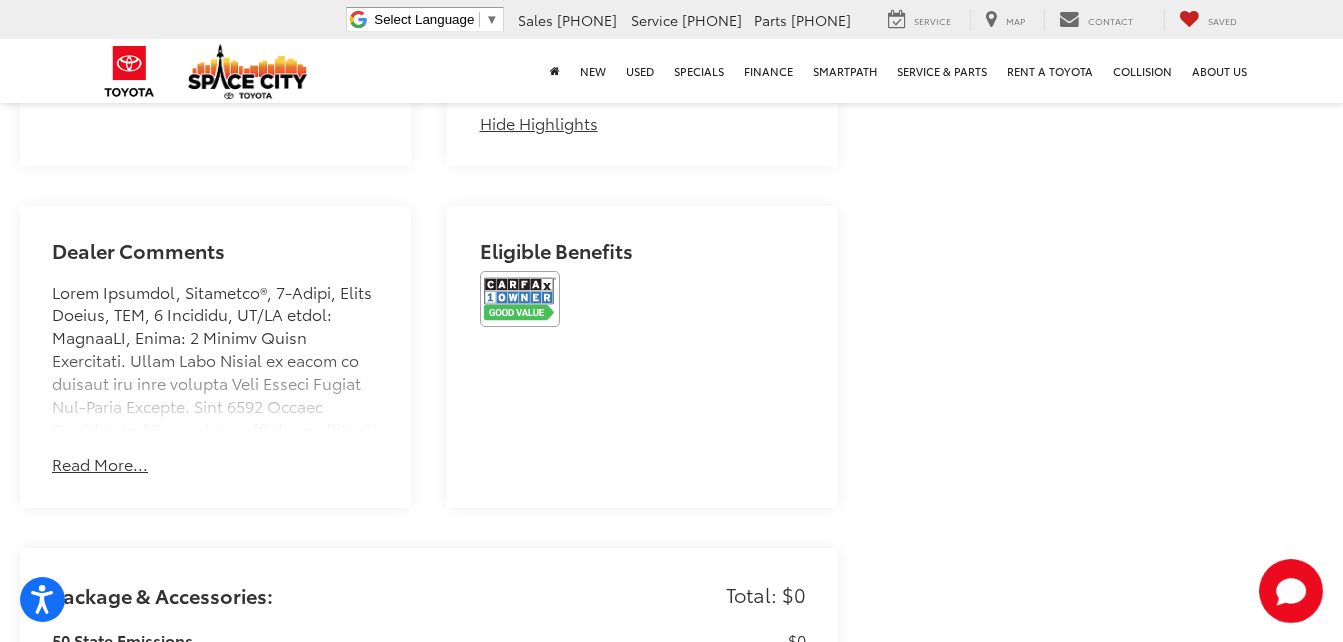 click on "Read More..." at bounding box center (100, 464) 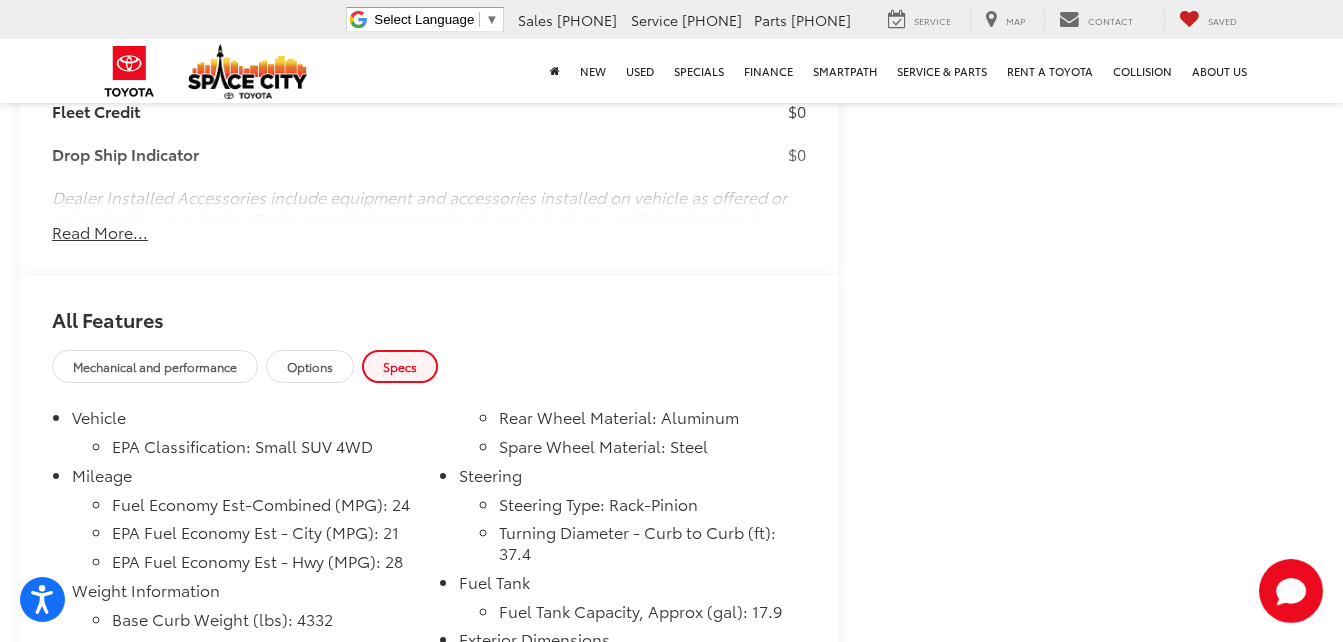 scroll, scrollTop: 3585, scrollLeft: 0, axis: vertical 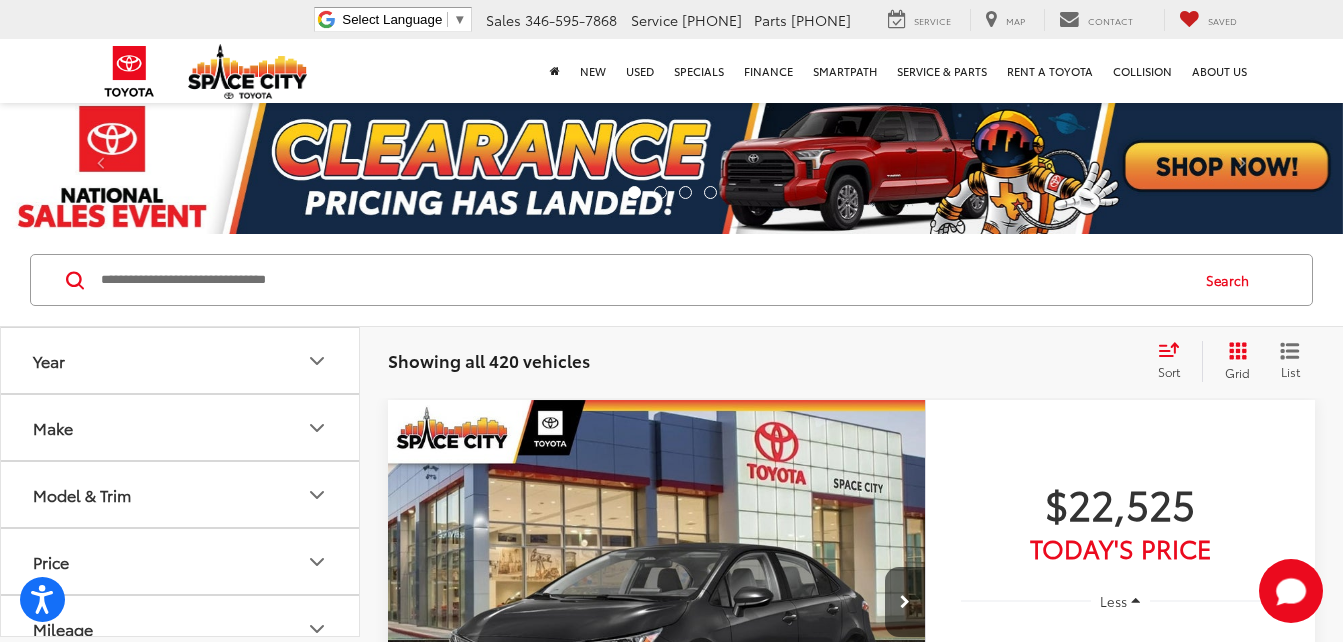 click 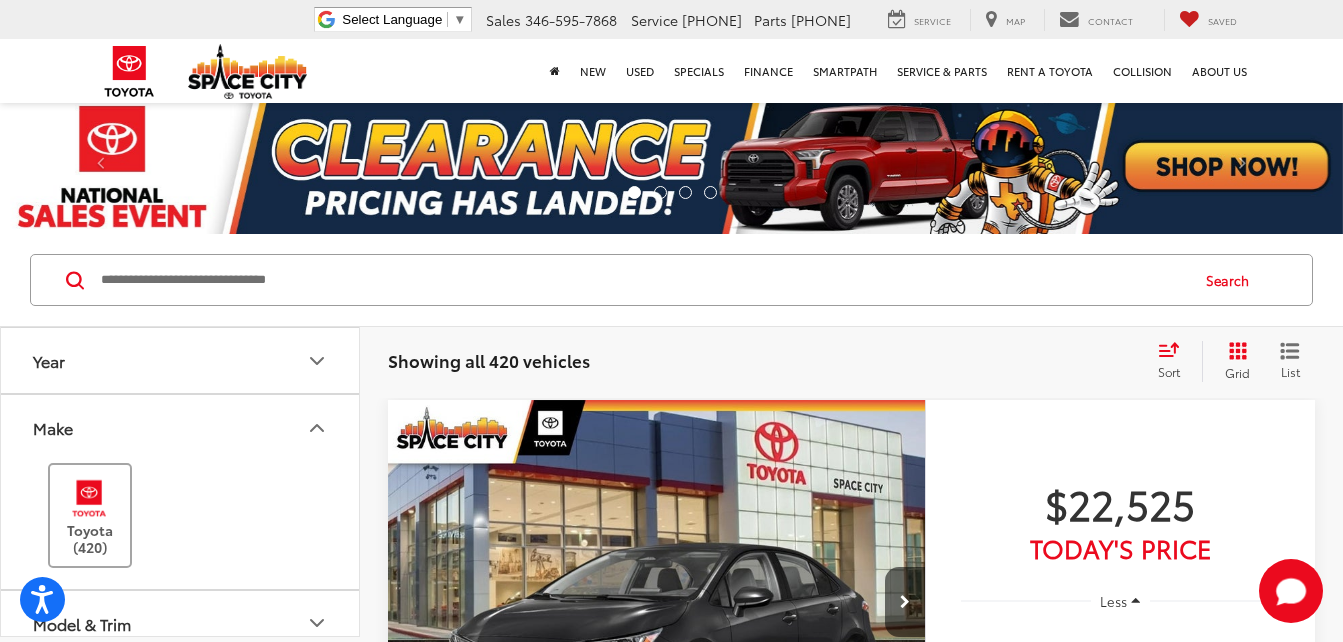 click at bounding box center (89, 498) 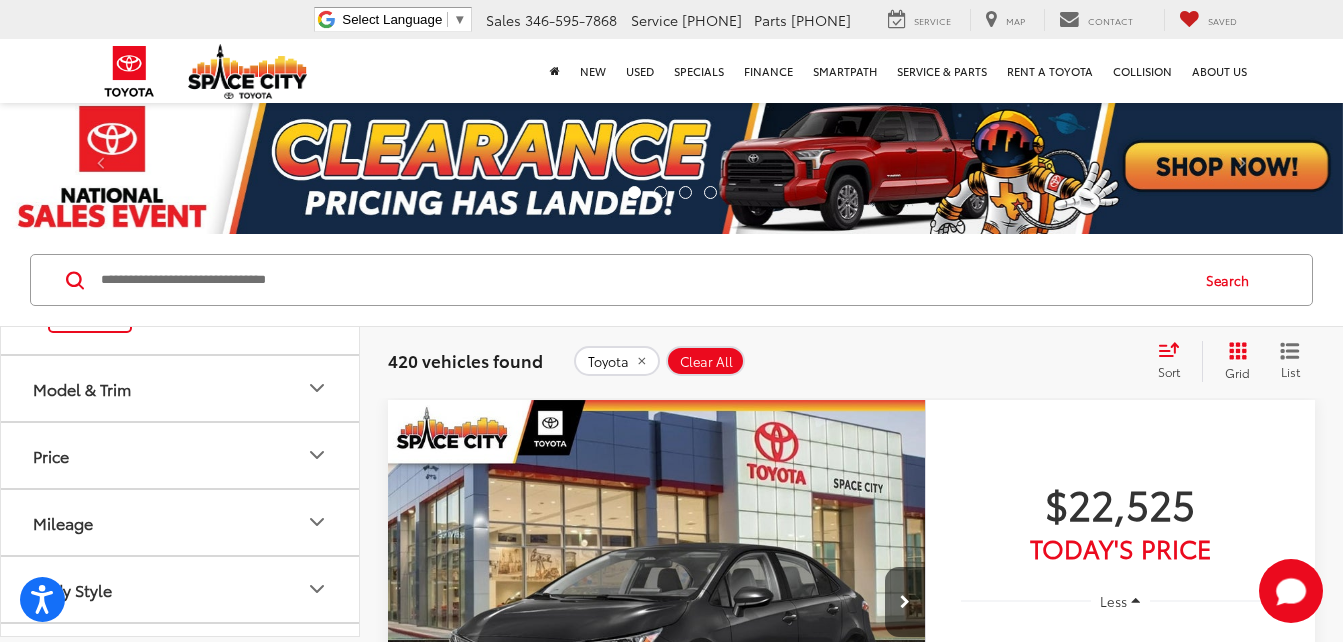 scroll, scrollTop: 200, scrollLeft: 0, axis: vertical 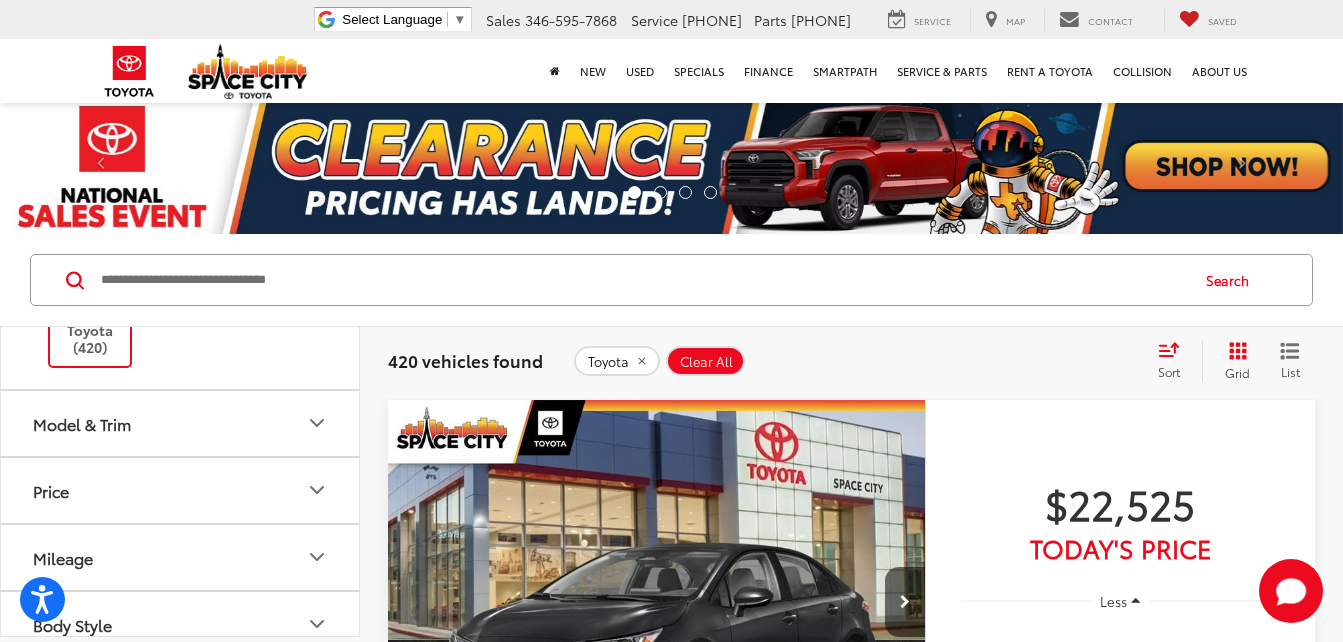 click 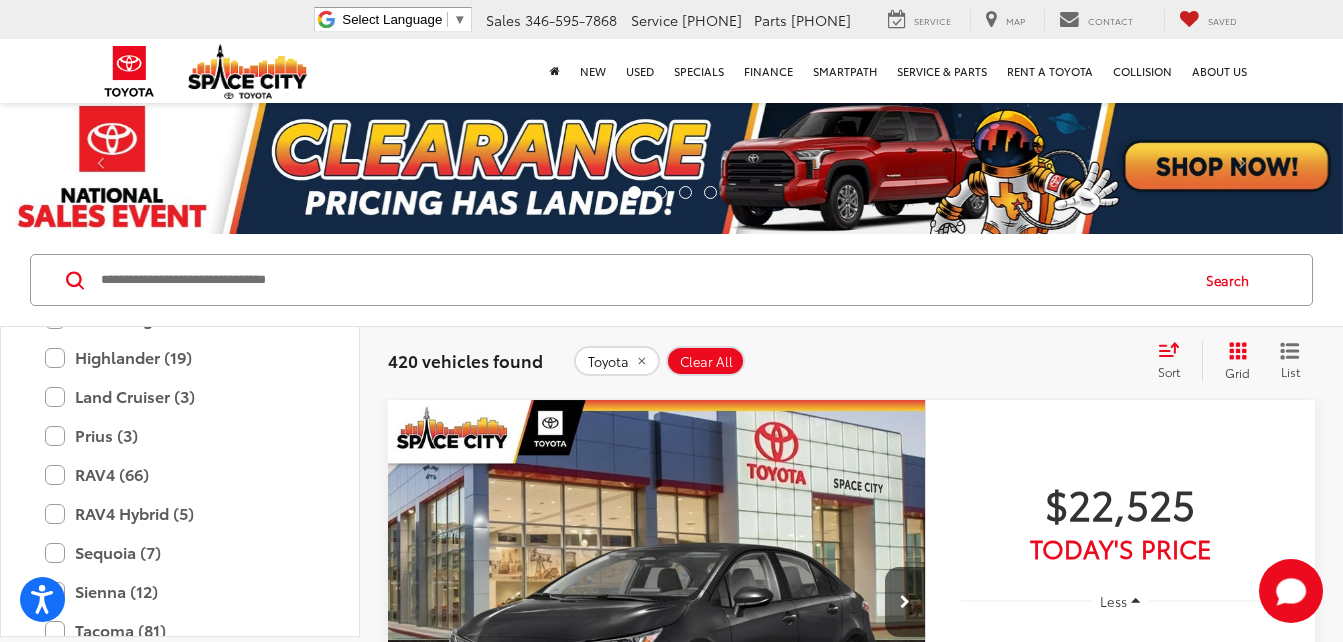 scroll, scrollTop: 700, scrollLeft: 0, axis: vertical 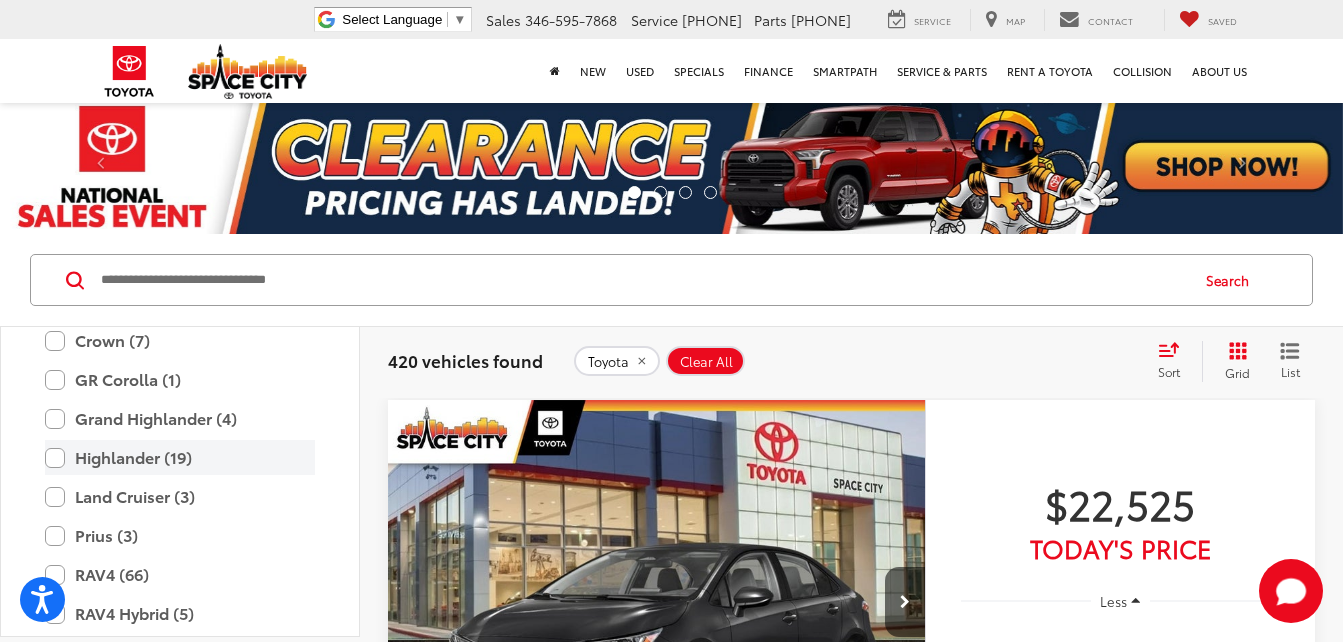 click on "Highlander (19)" at bounding box center [180, 457] 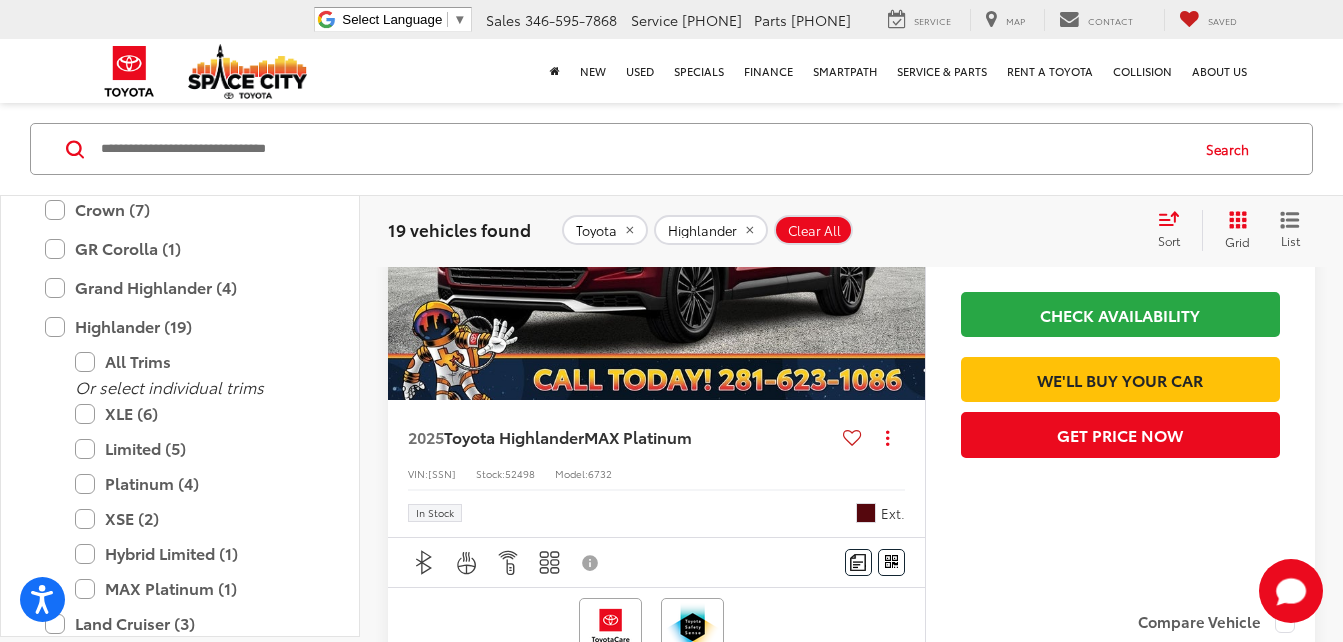 scroll, scrollTop: 4600, scrollLeft: 0, axis: vertical 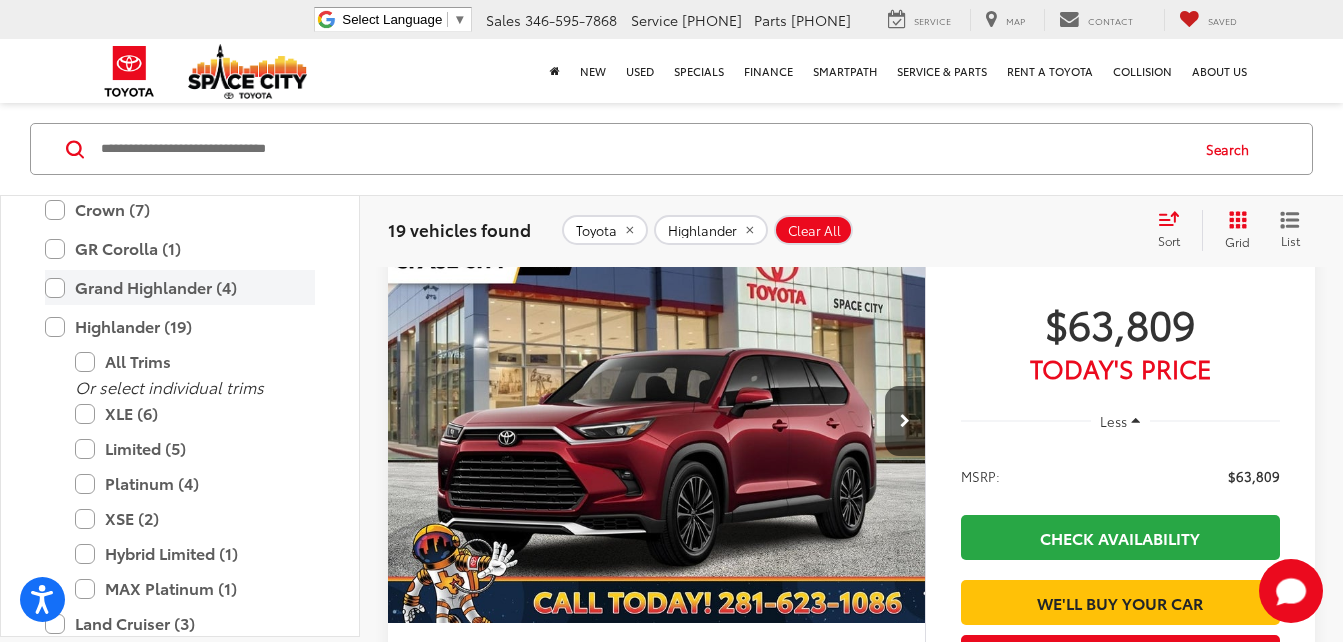 drag, startPoint x: 101, startPoint y: 295, endPoint x: 213, endPoint y: 278, distance: 113.28283 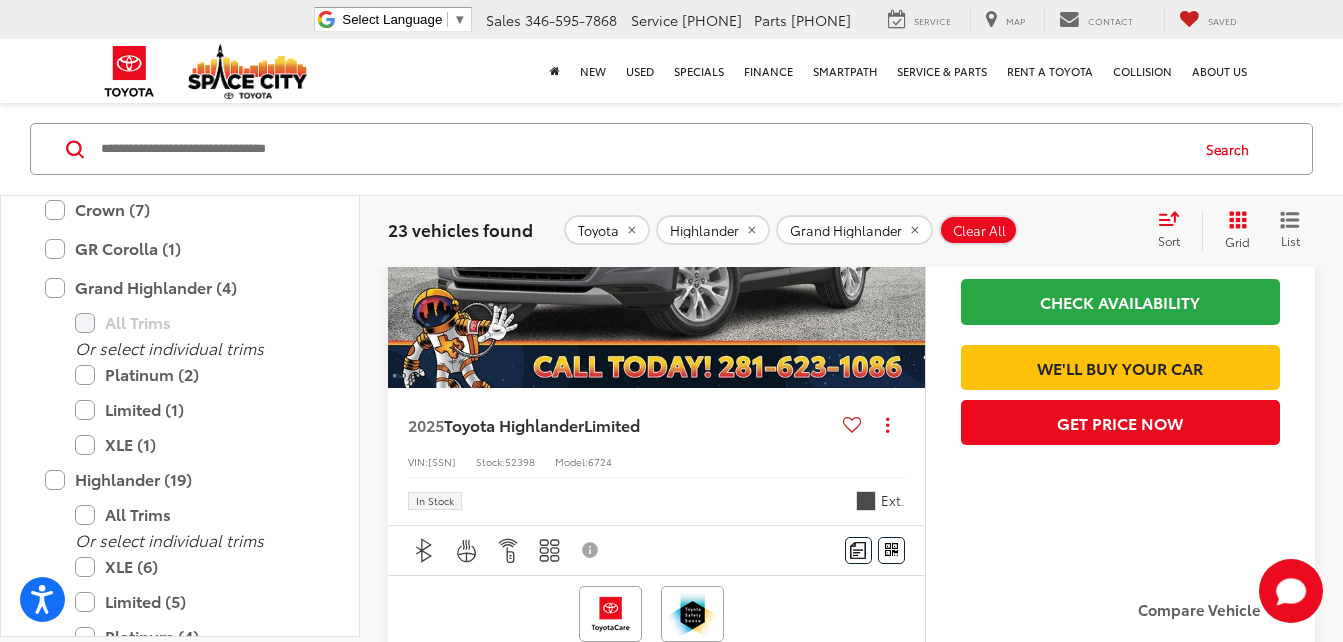 scroll, scrollTop: 4831, scrollLeft: 0, axis: vertical 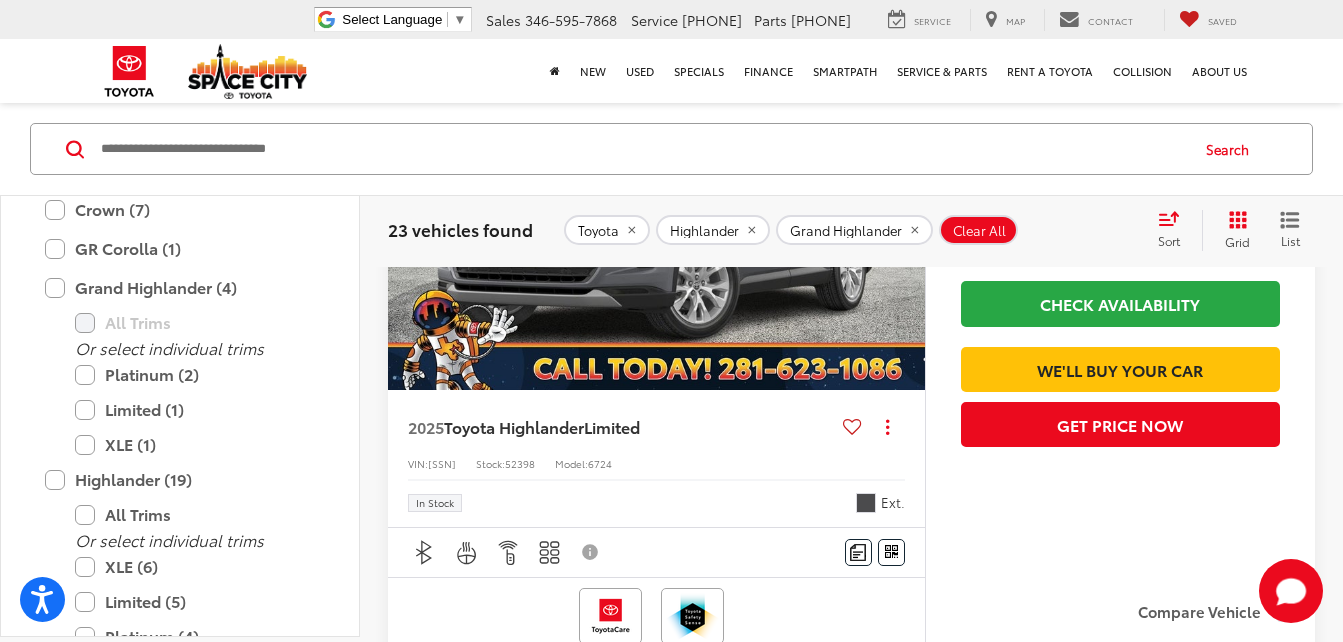 click at bounding box center [657, 188] 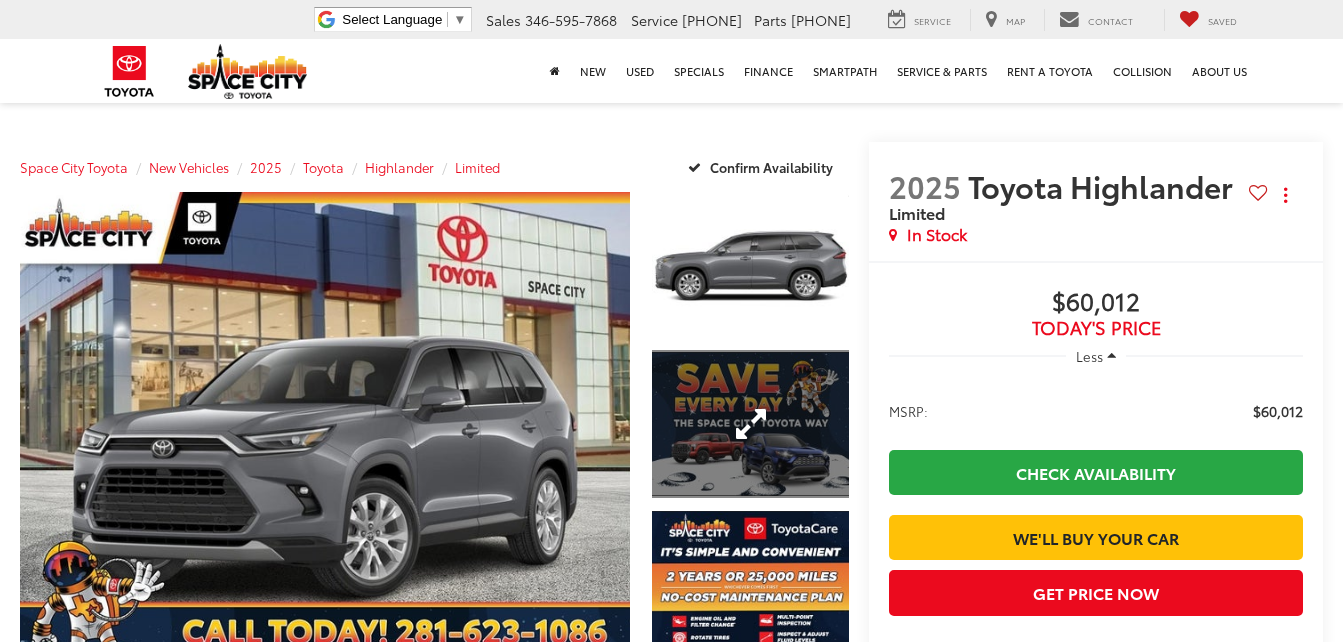 scroll, scrollTop: 200, scrollLeft: 0, axis: vertical 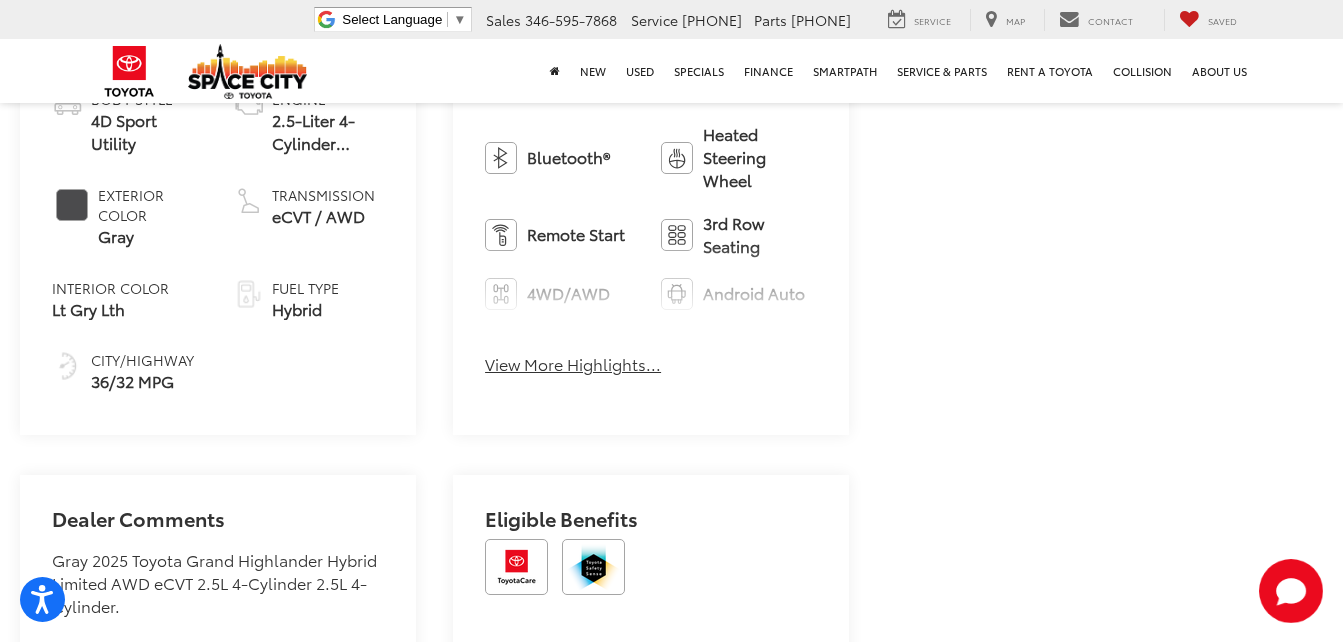 click on "View More Highlights..." at bounding box center [573, 364] 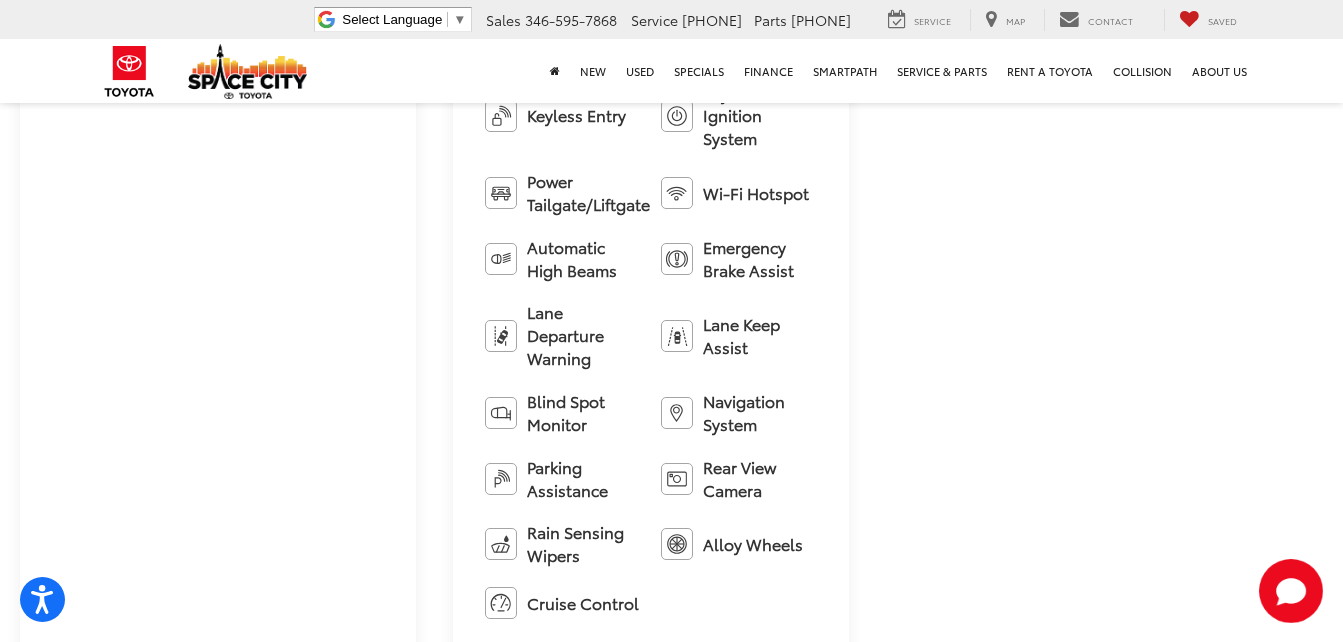 scroll, scrollTop: 900, scrollLeft: 0, axis: vertical 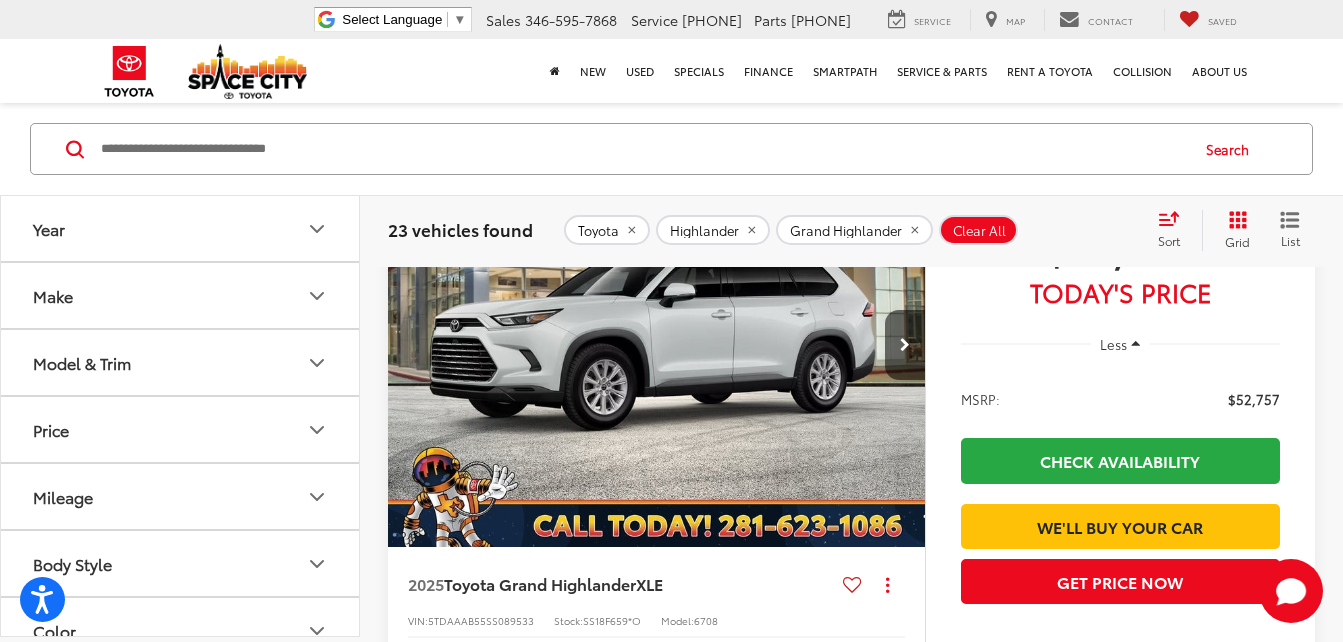 click at bounding box center (657, 346) 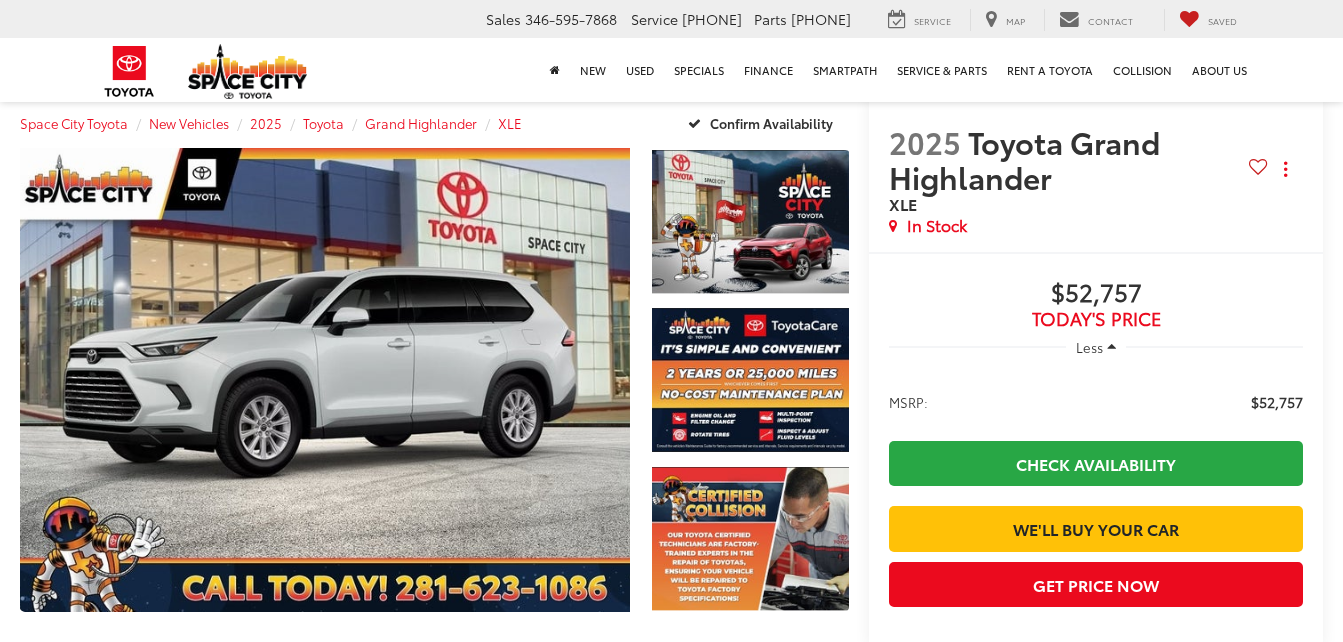 scroll, scrollTop: 200, scrollLeft: 0, axis: vertical 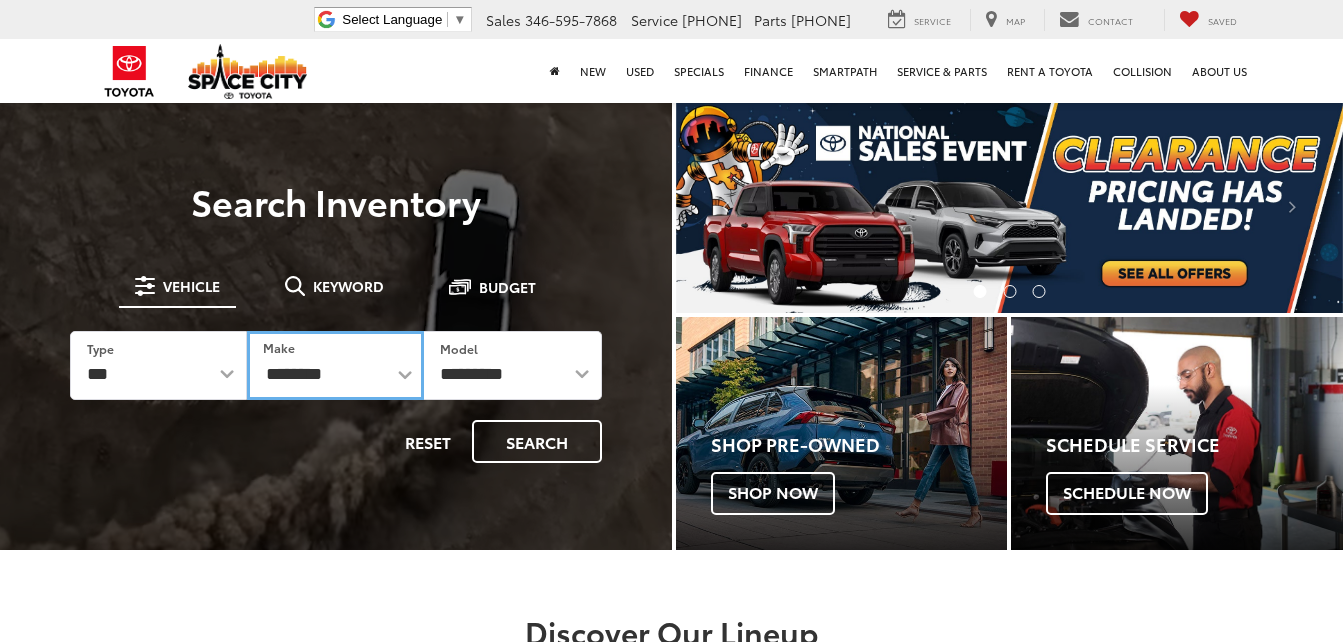 click on "**********" at bounding box center [335, 365] 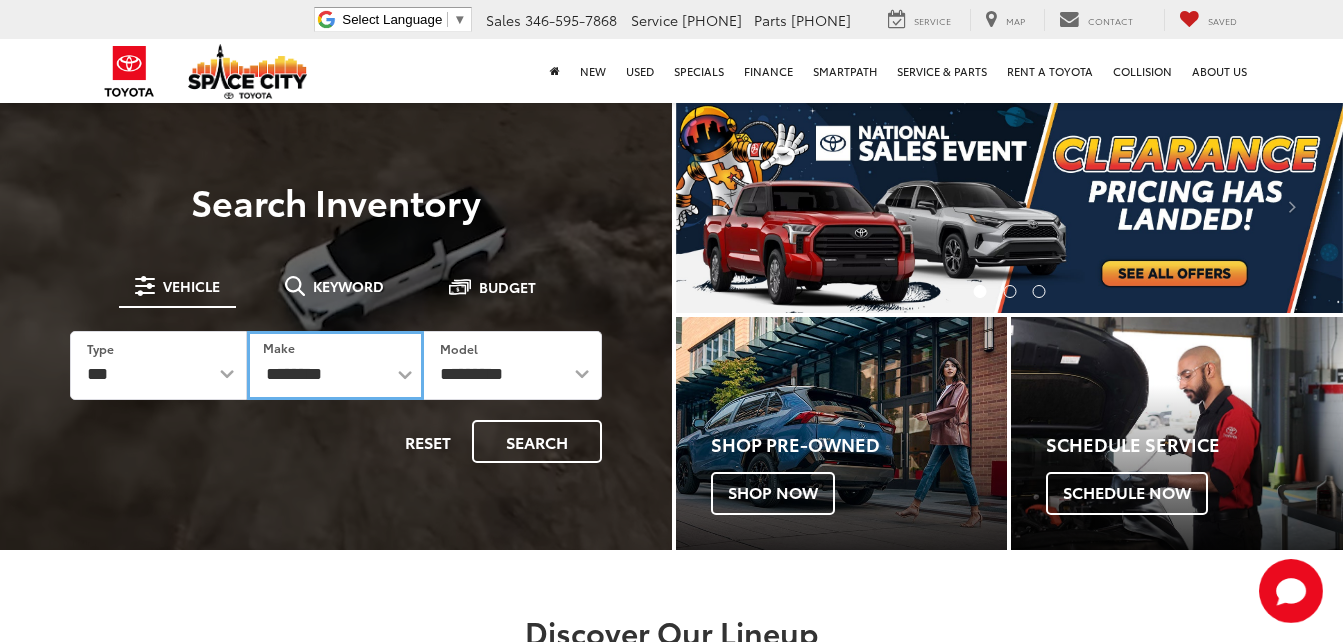 scroll, scrollTop: 0, scrollLeft: 0, axis: both 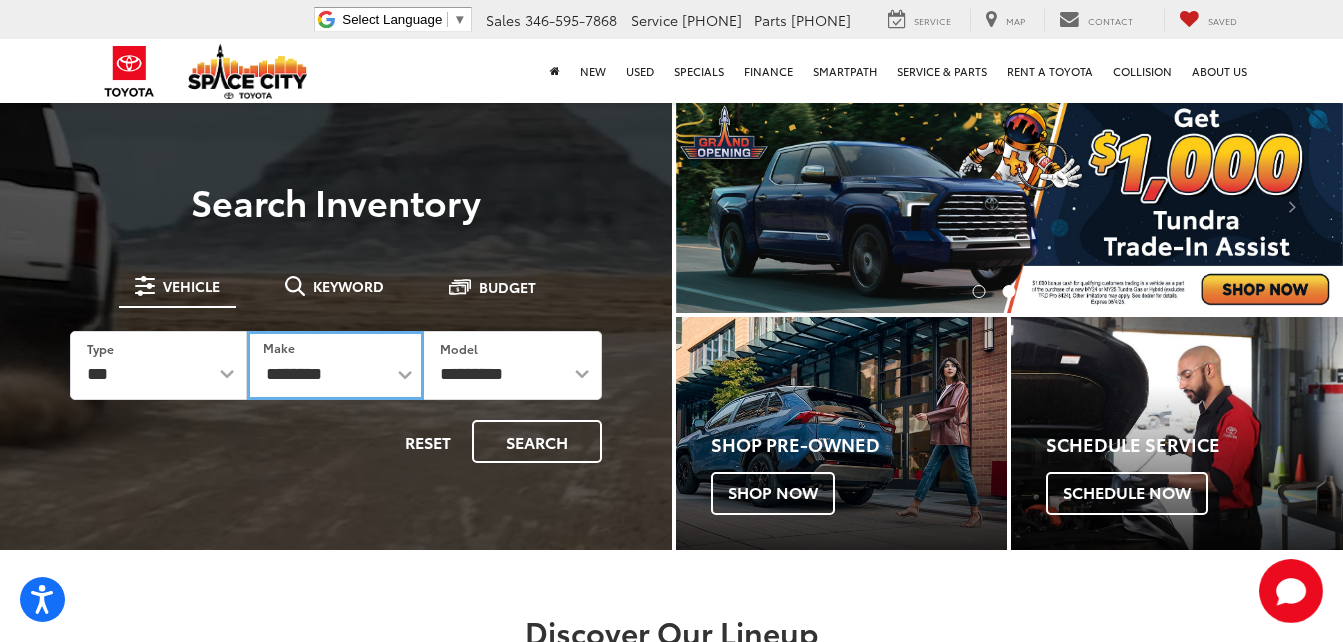 select on "******" 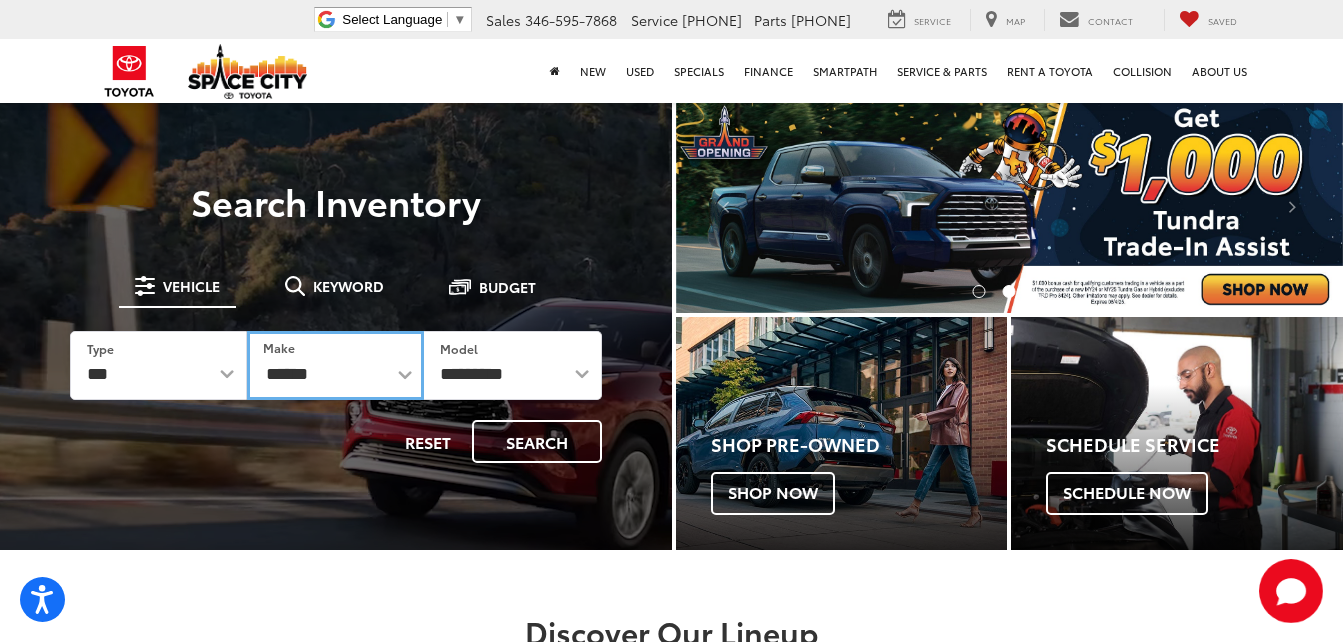 click on "**********" at bounding box center [335, 365] 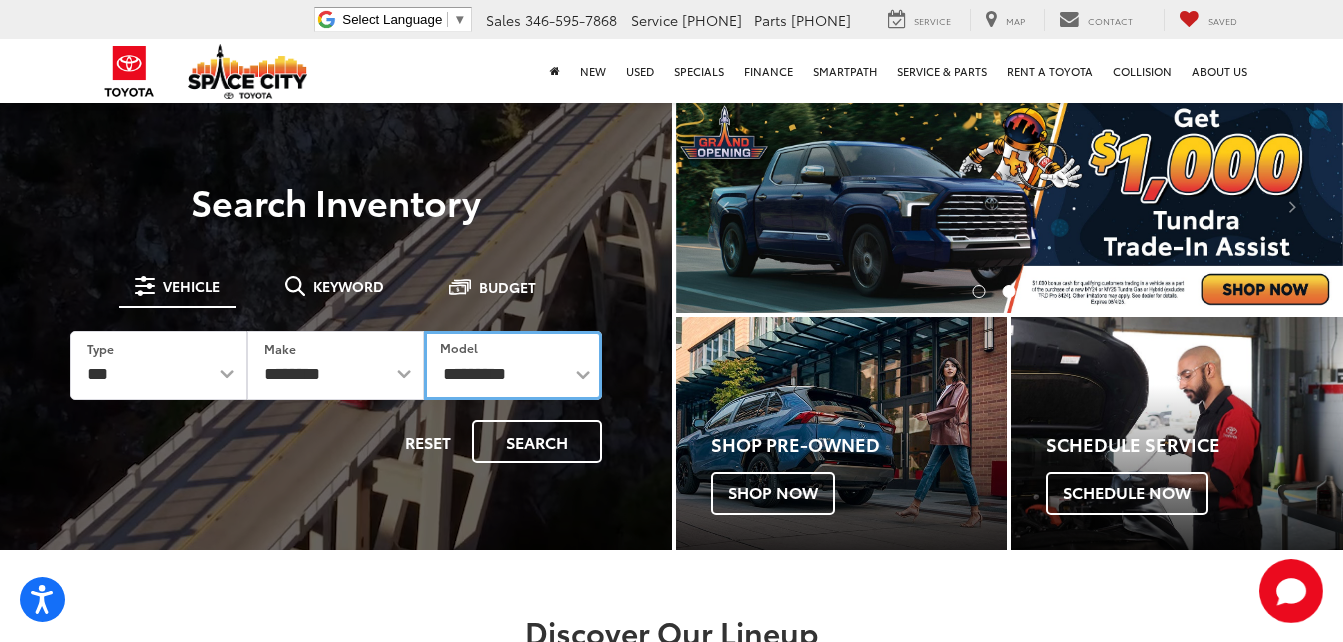click on "**********" at bounding box center [512, 365] 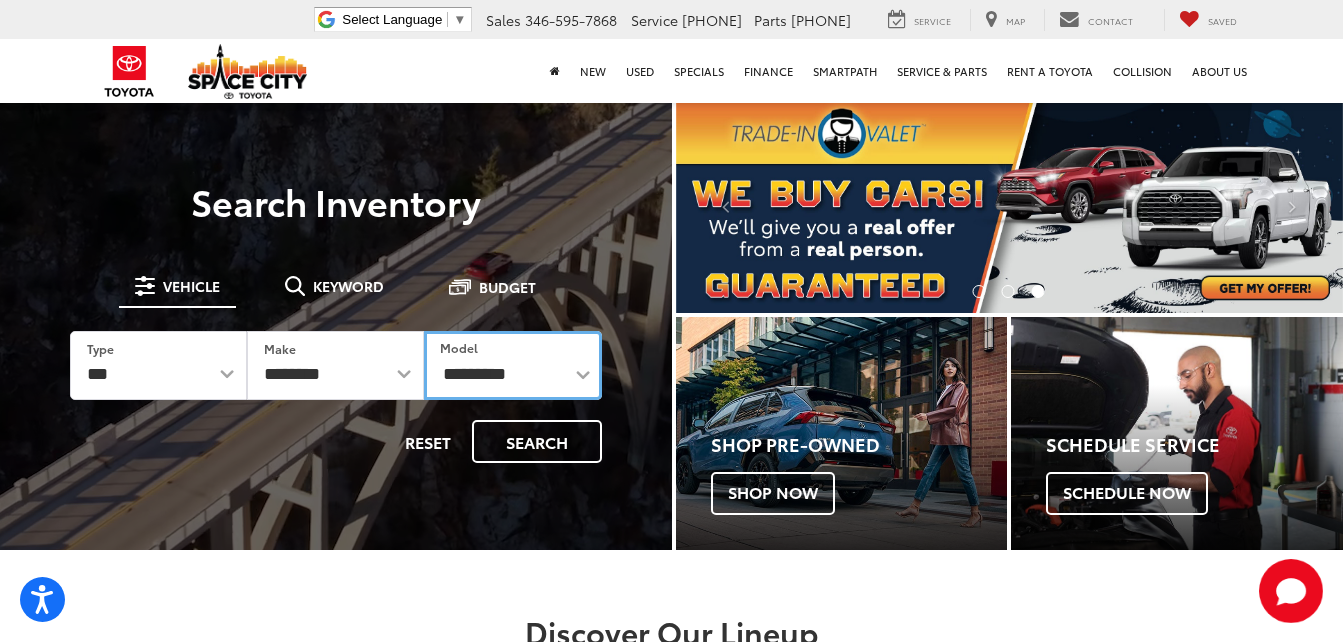 select on "**********" 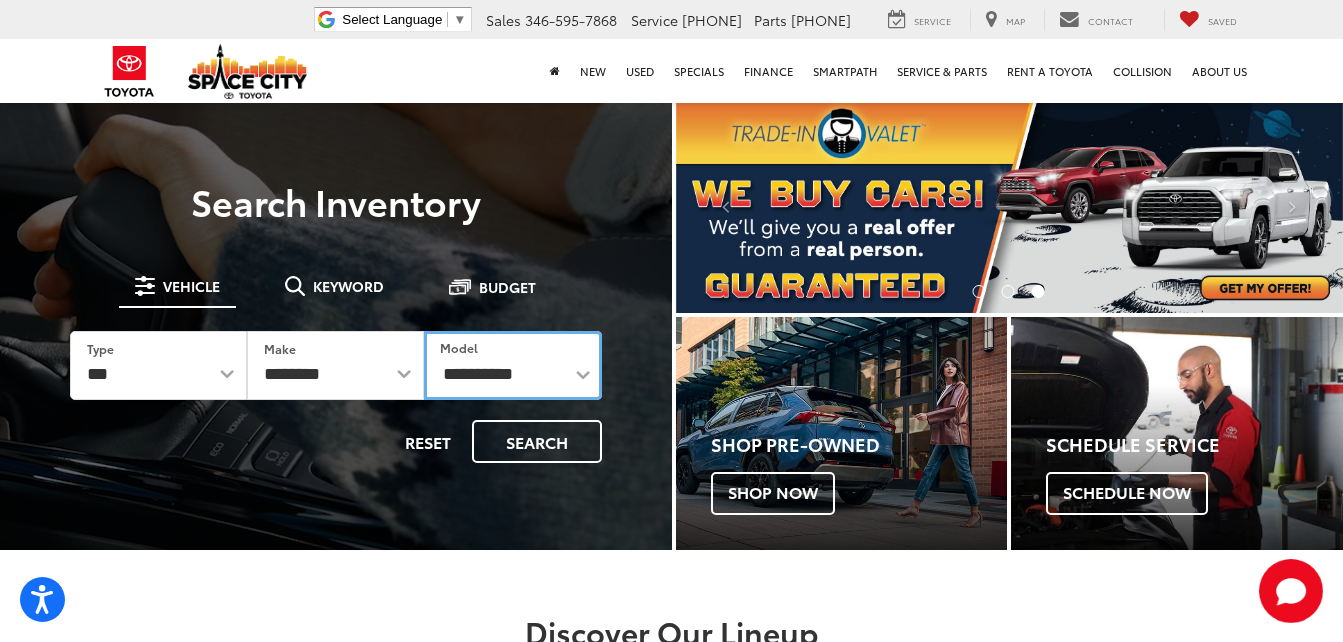click on "**********" at bounding box center [512, 365] 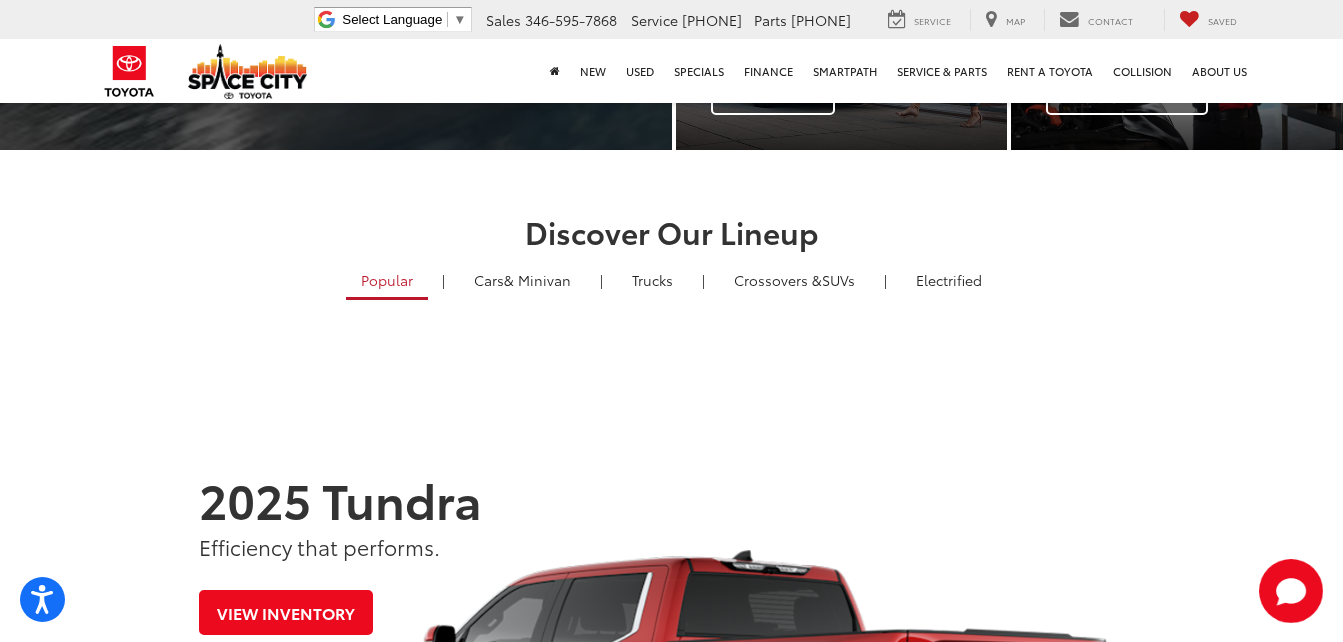 scroll, scrollTop: 200, scrollLeft: 0, axis: vertical 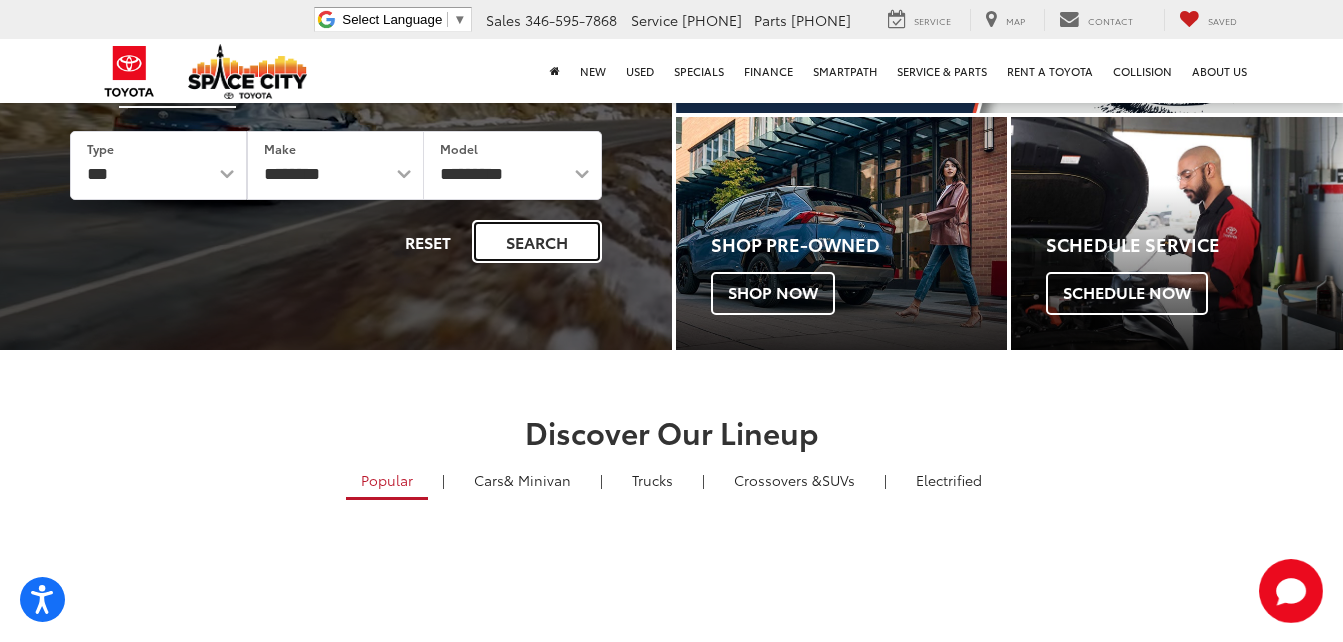 click on "Search" at bounding box center (537, 241) 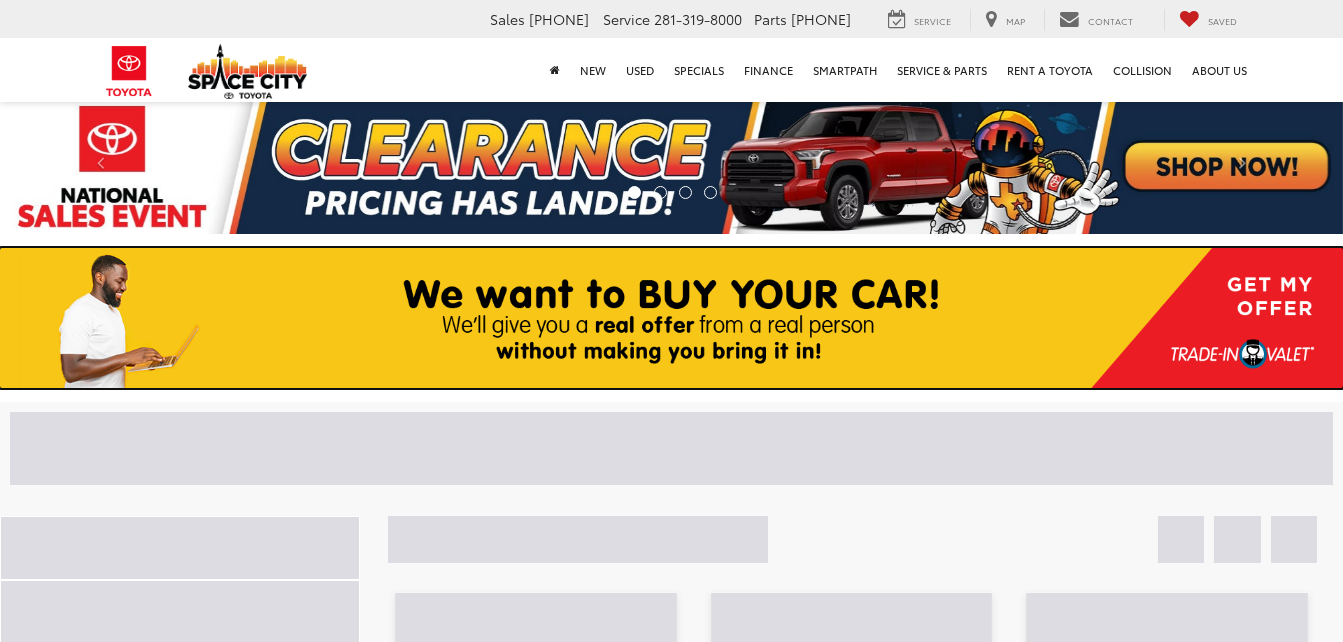click at bounding box center [671, 318] 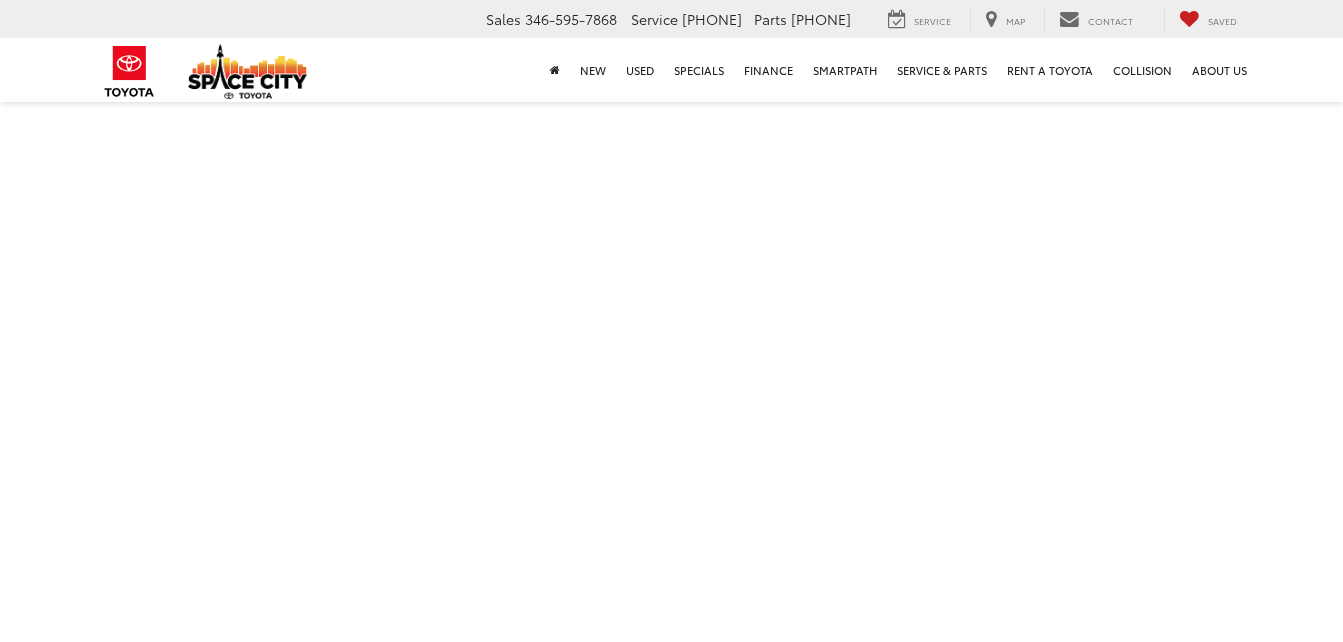 scroll, scrollTop: 0, scrollLeft: 0, axis: both 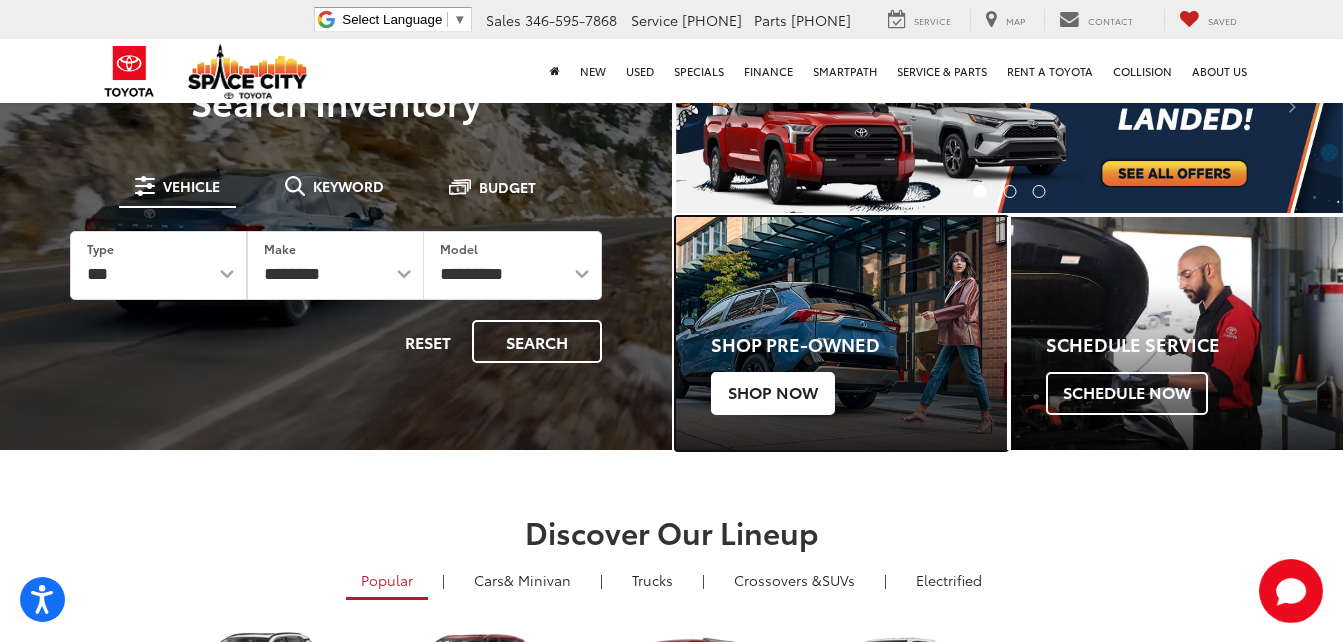 click on "Shop Now" at bounding box center (773, 393) 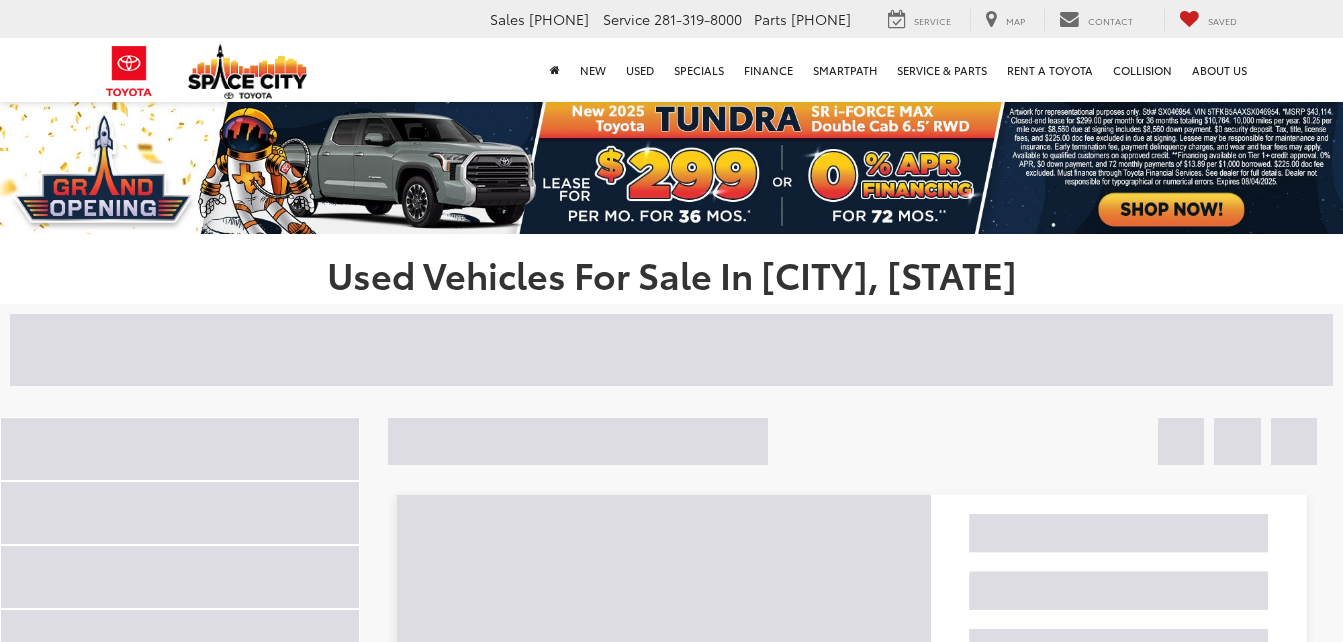 scroll, scrollTop: 0, scrollLeft: 0, axis: both 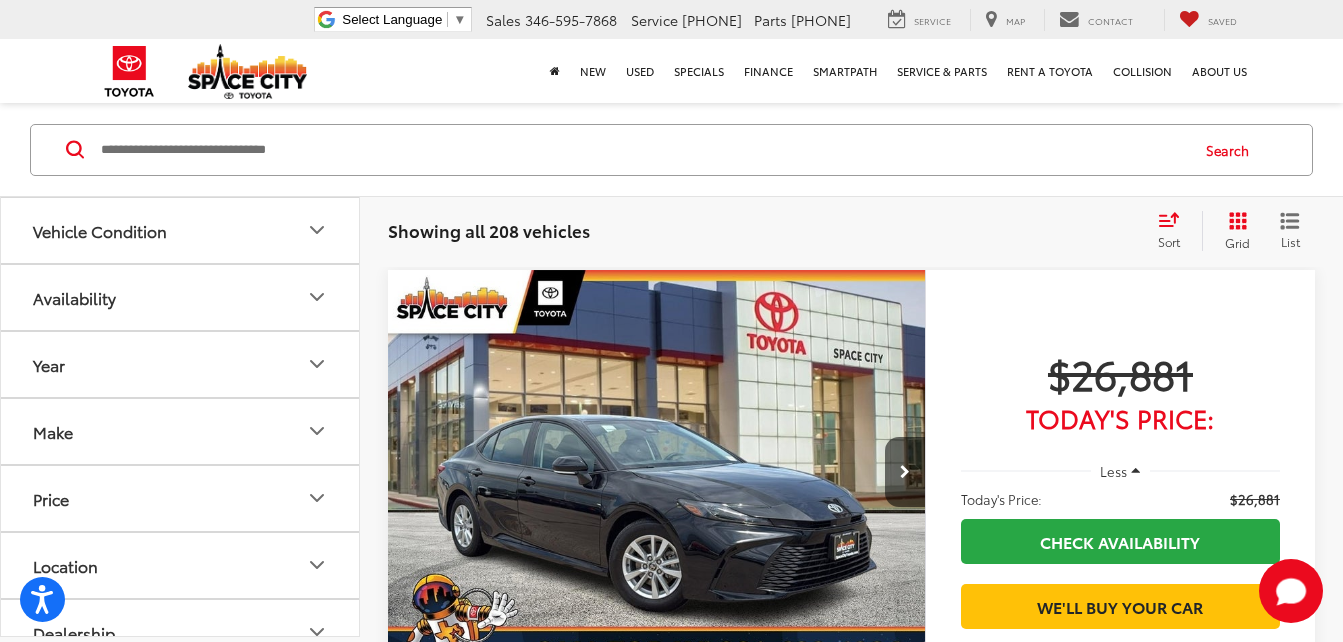 click 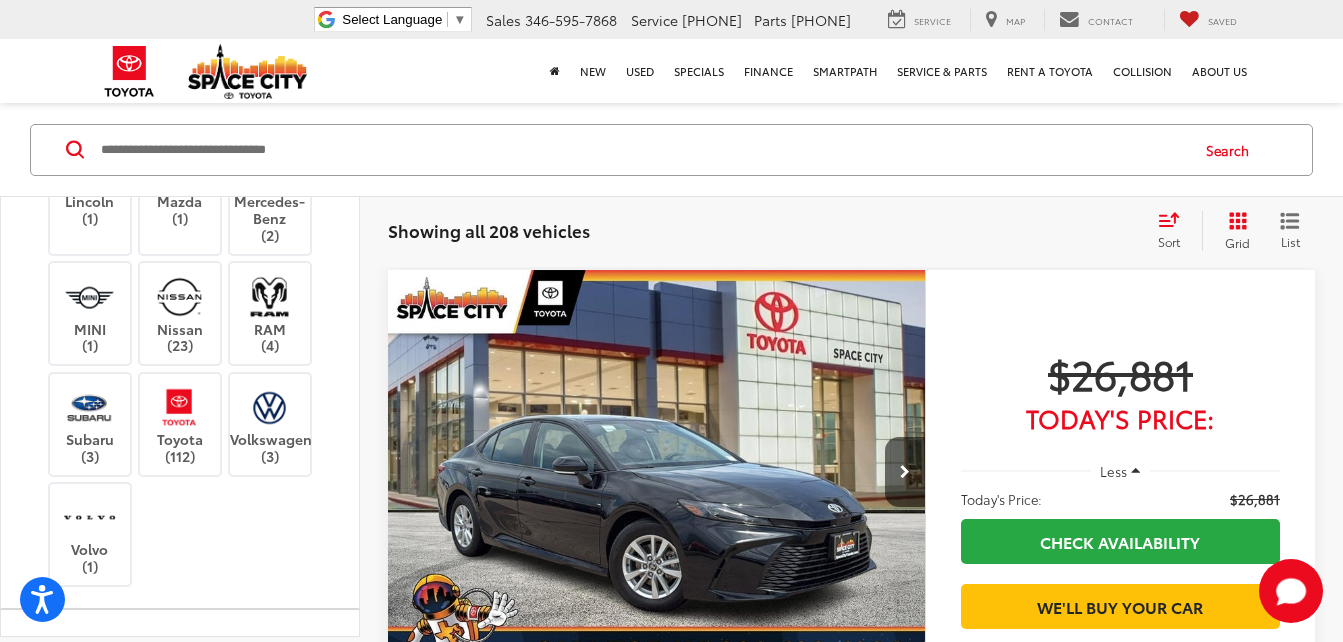 scroll, scrollTop: 900, scrollLeft: 0, axis: vertical 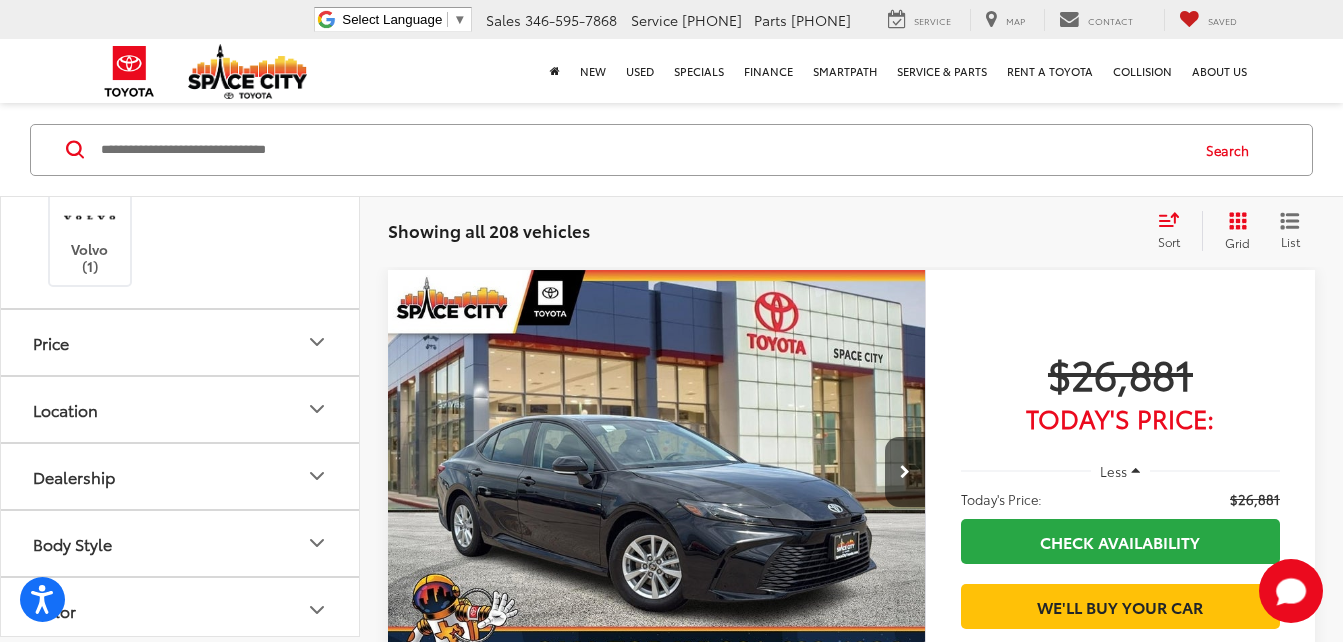 click at bounding box center [179, 107] 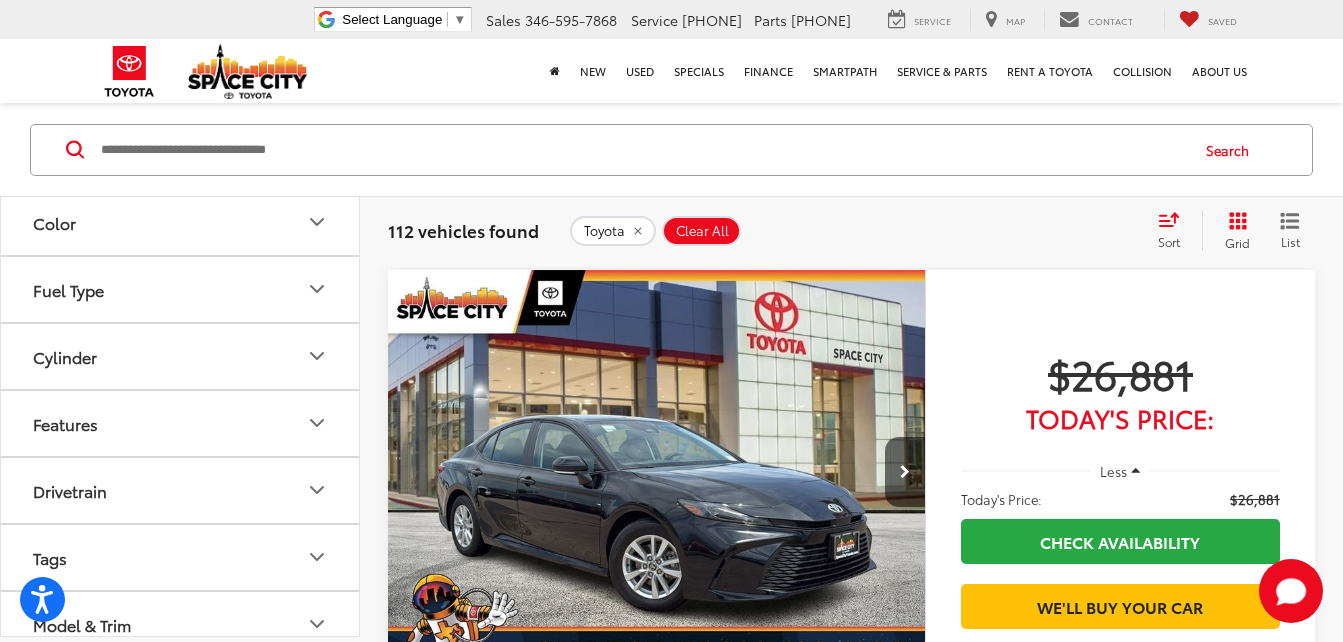 scroll, scrollTop: 1300, scrollLeft: 0, axis: vertical 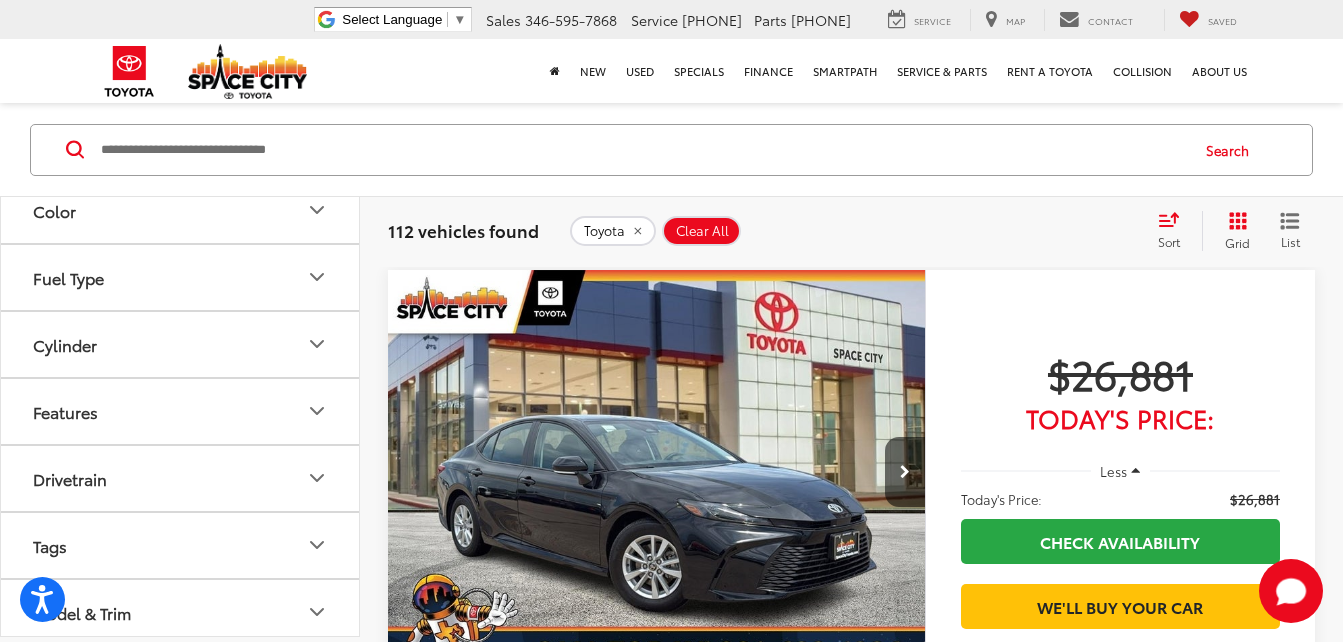 click 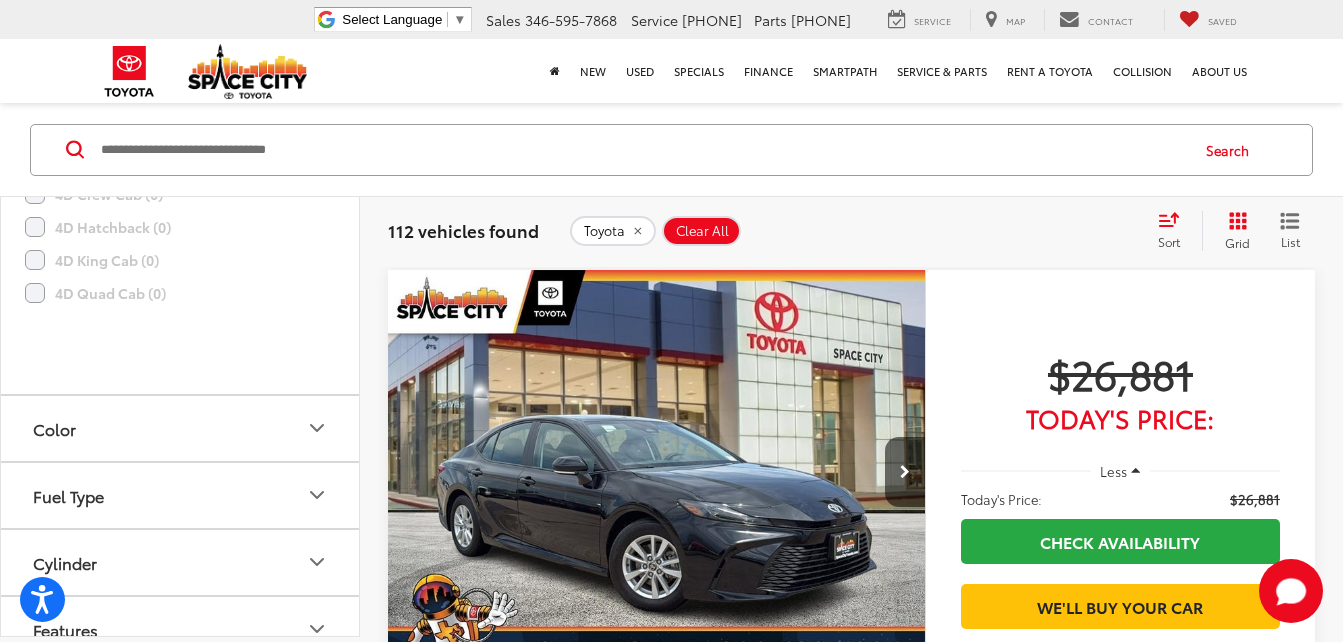 scroll, scrollTop: 1600, scrollLeft: 0, axis: vertical 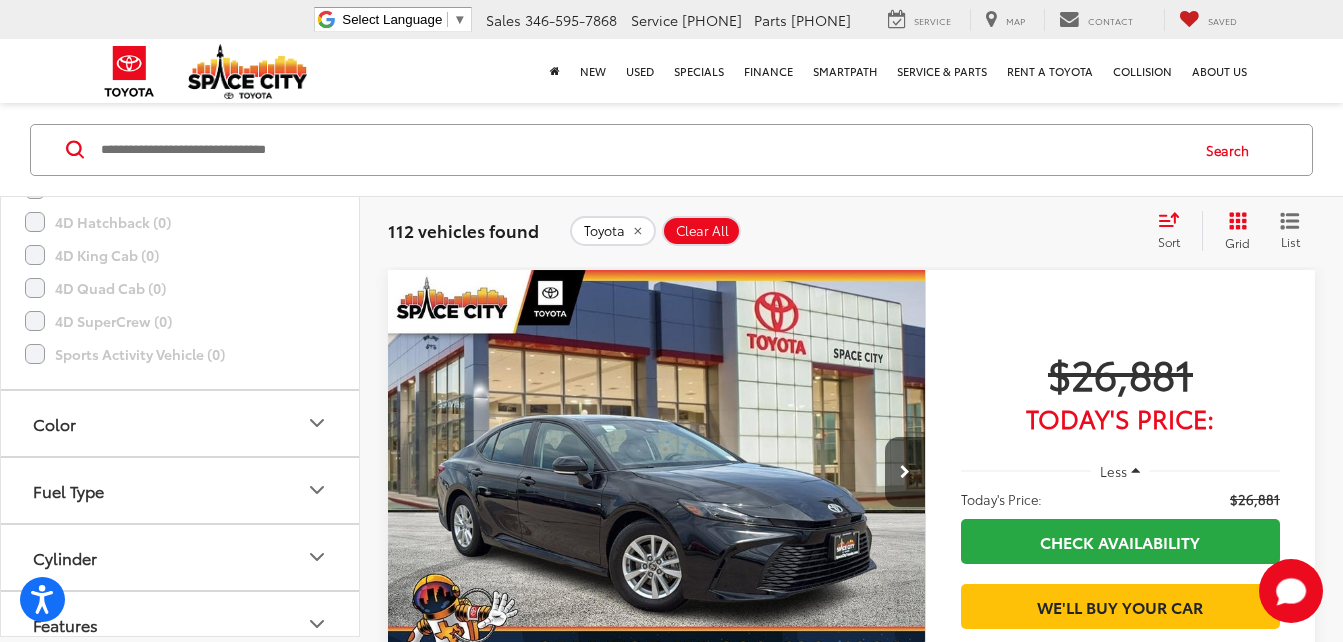 click on "5D Hatchback (1)" 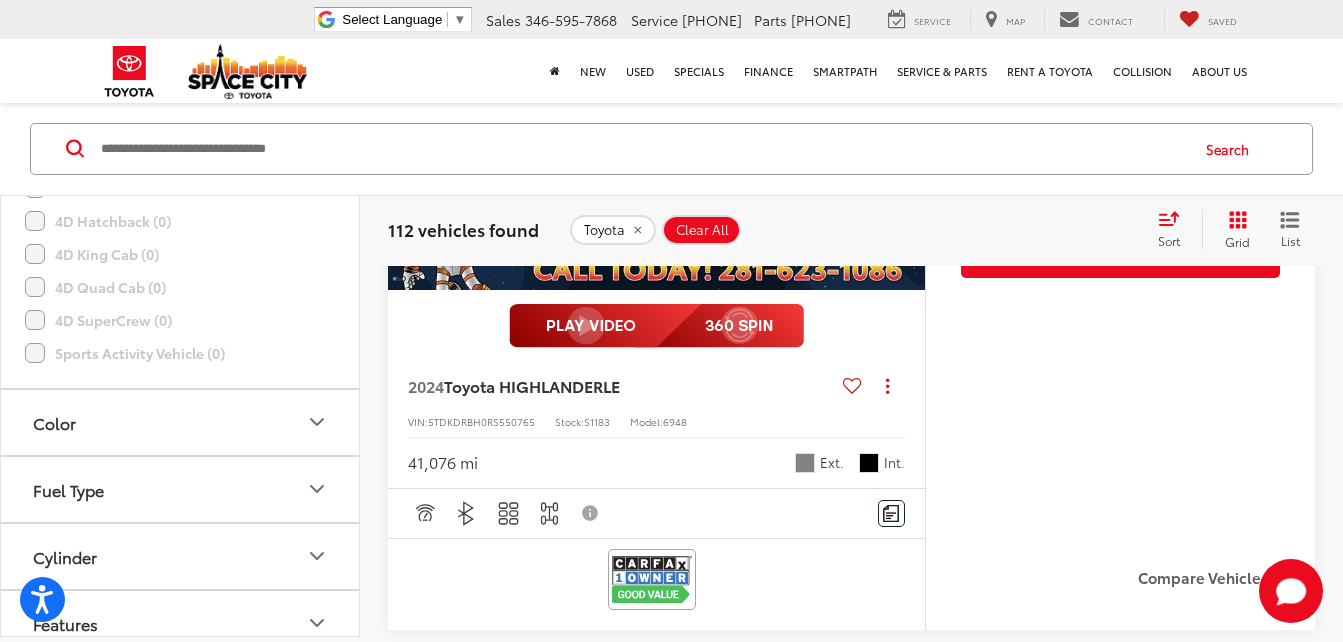 scroll, scrollTop: 5100, scrollLeft: 0, axis: vertical 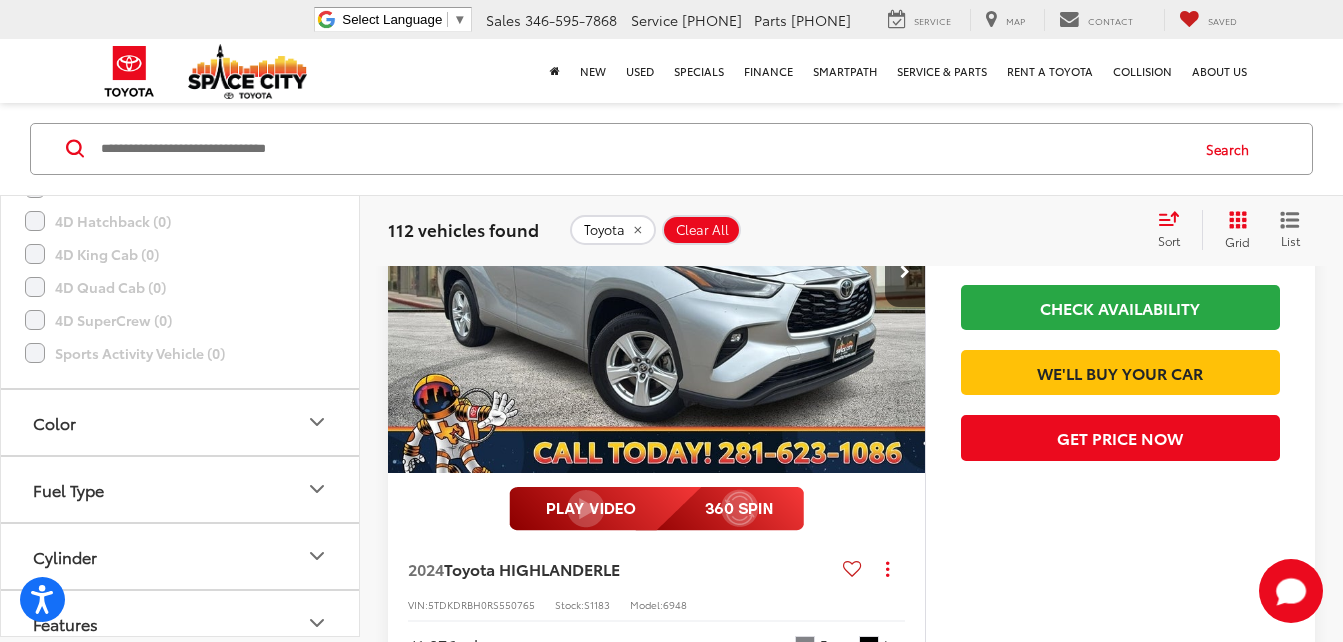 click at bounding box center [657, 272] 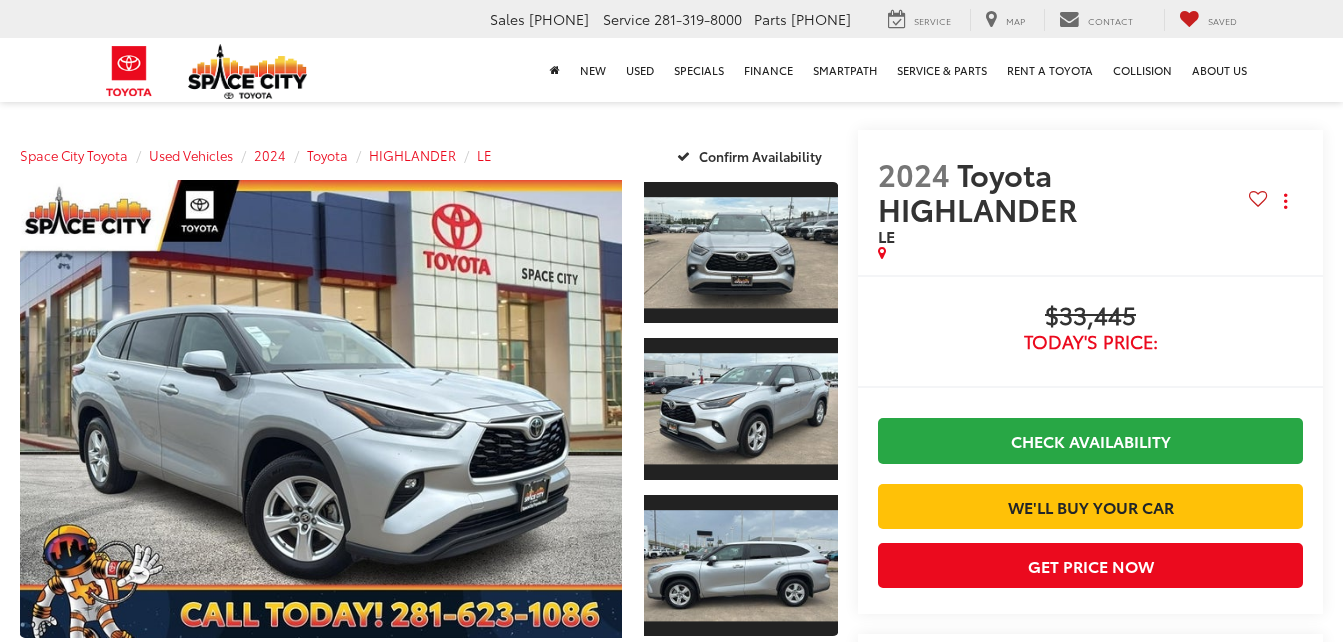scroll, scrollTop: 0, scrollLeft: 0, axis: both 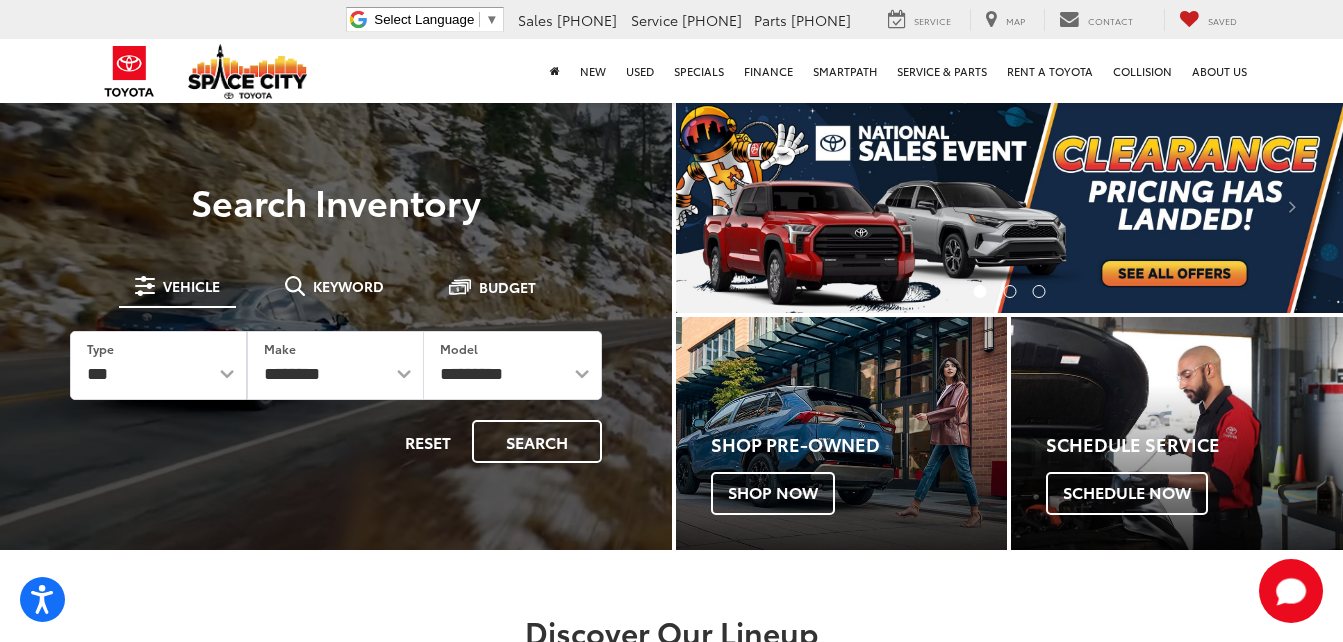 drag, startPoint x: 800, startPoint y: 482, endPoint x: 1212, endPoint y: 253, distance: 471.36505 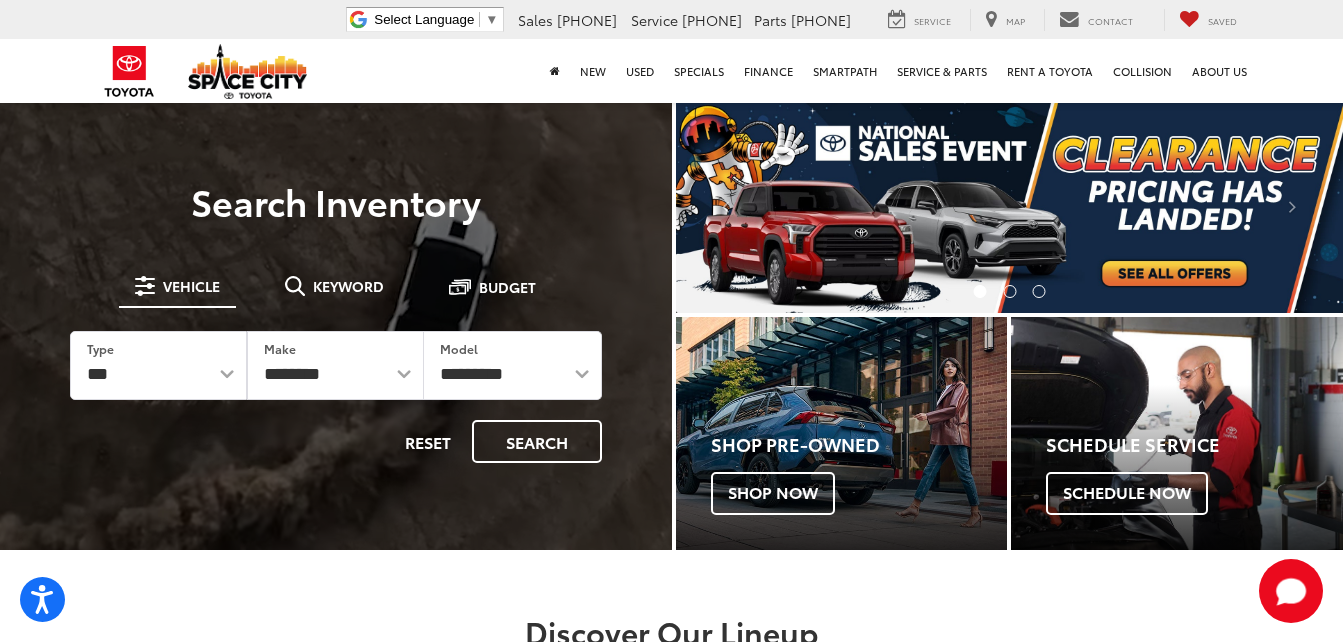 click at bounding box center [1010, 206] 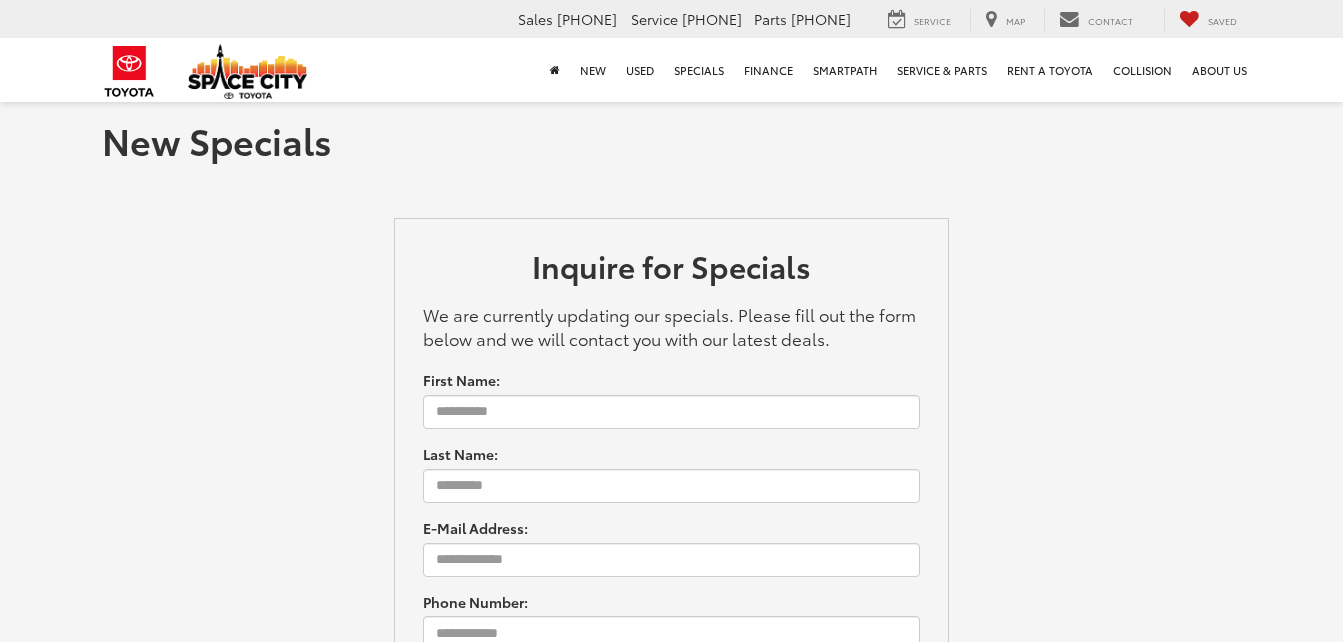 scroll, scrollTop: 0, scrollLeft: 0, axis: both 